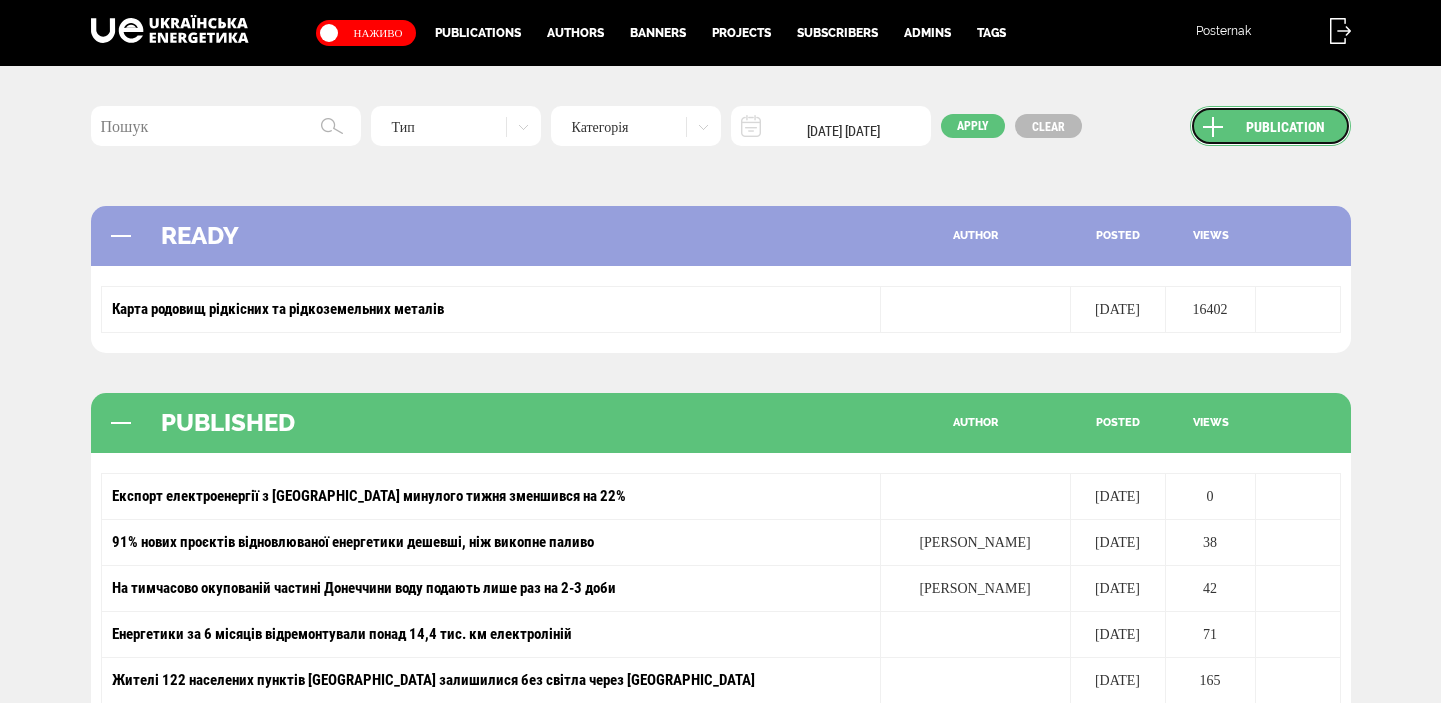 scroll, scrollTop: 0, scrollLeft: 0, axis: both 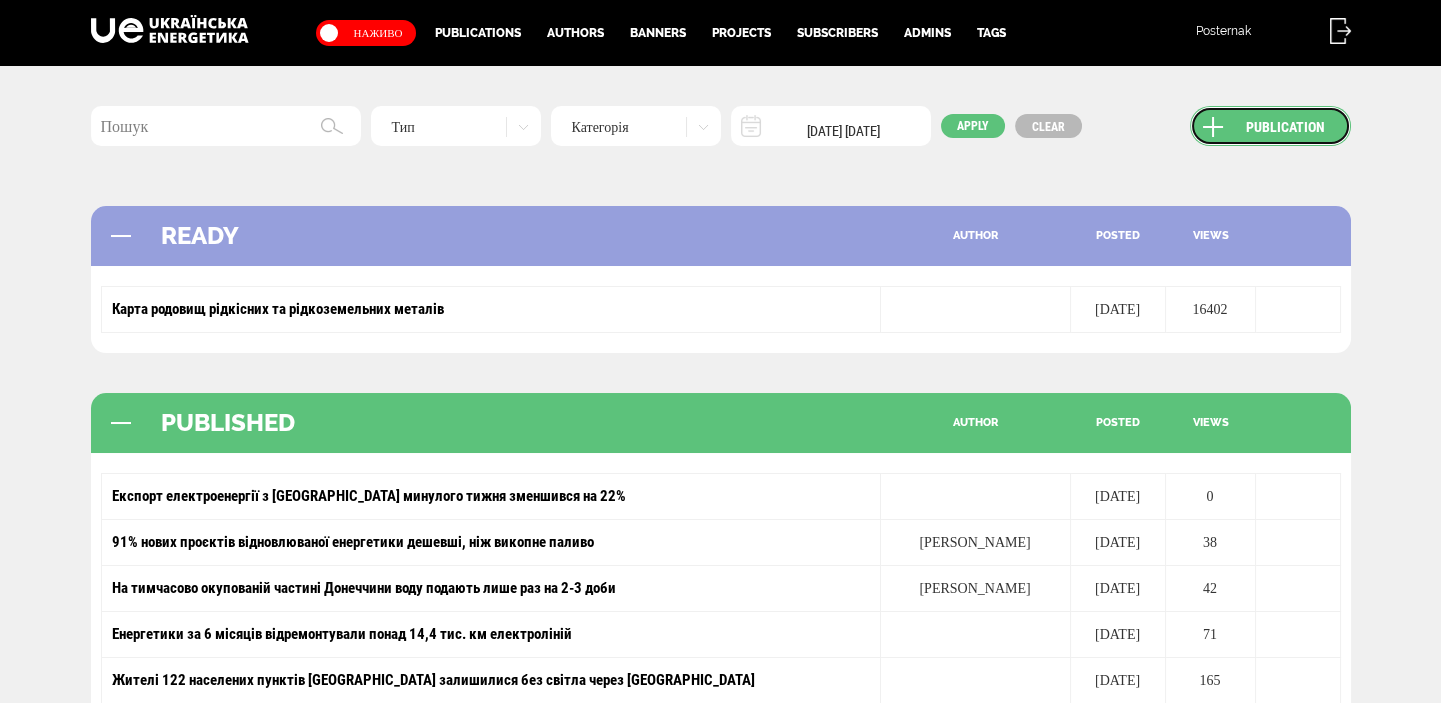 click on "Publication" at bounding box center (1270, 126) 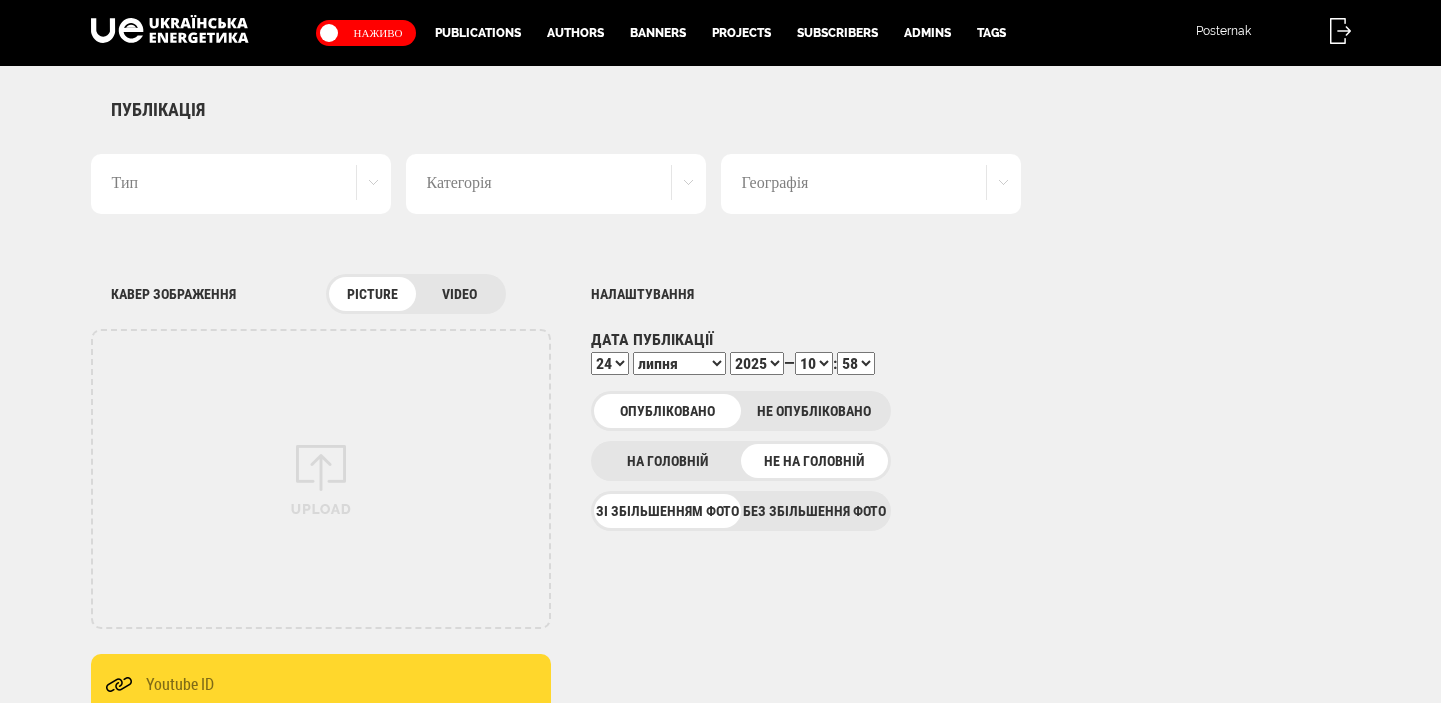 scroll, scrollTop: 0, scrollLeft: 0, axis: both 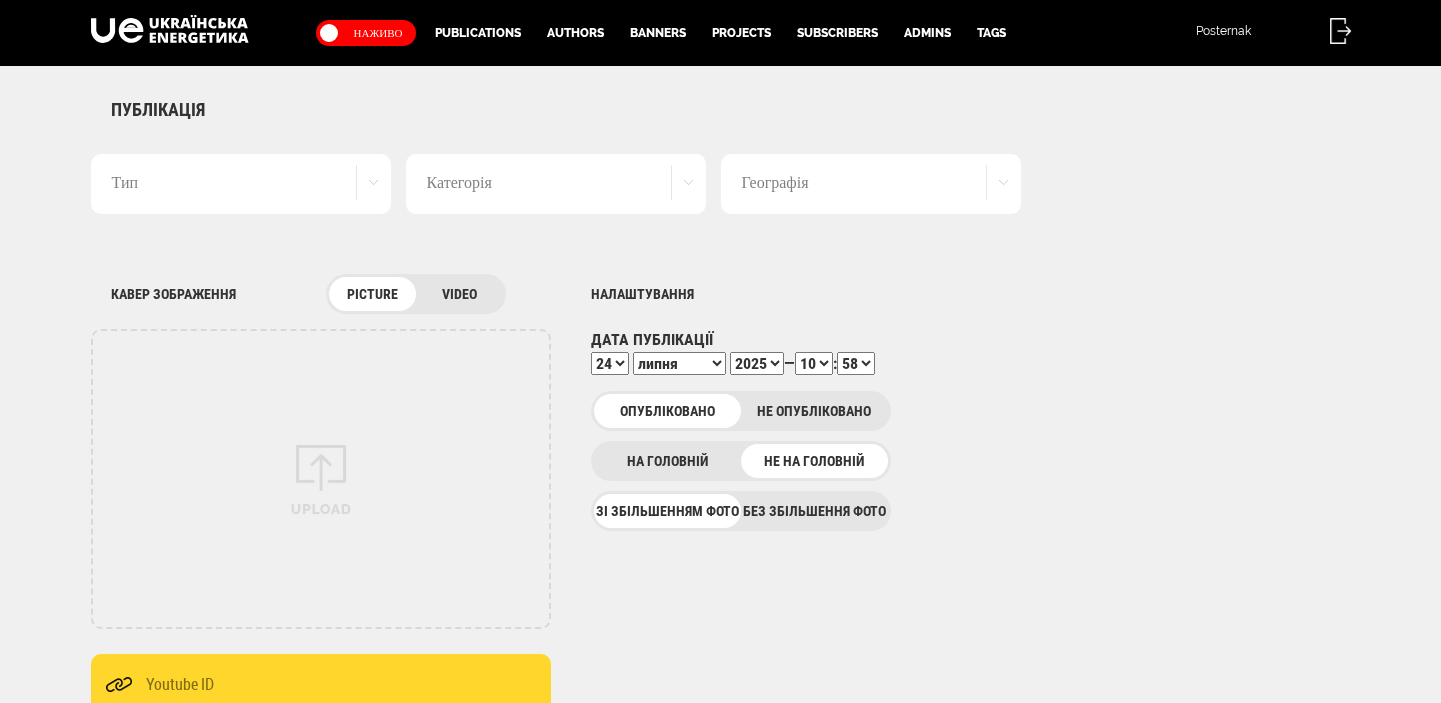 click on "Без збільшення фото" at bounding box center [814, 511] 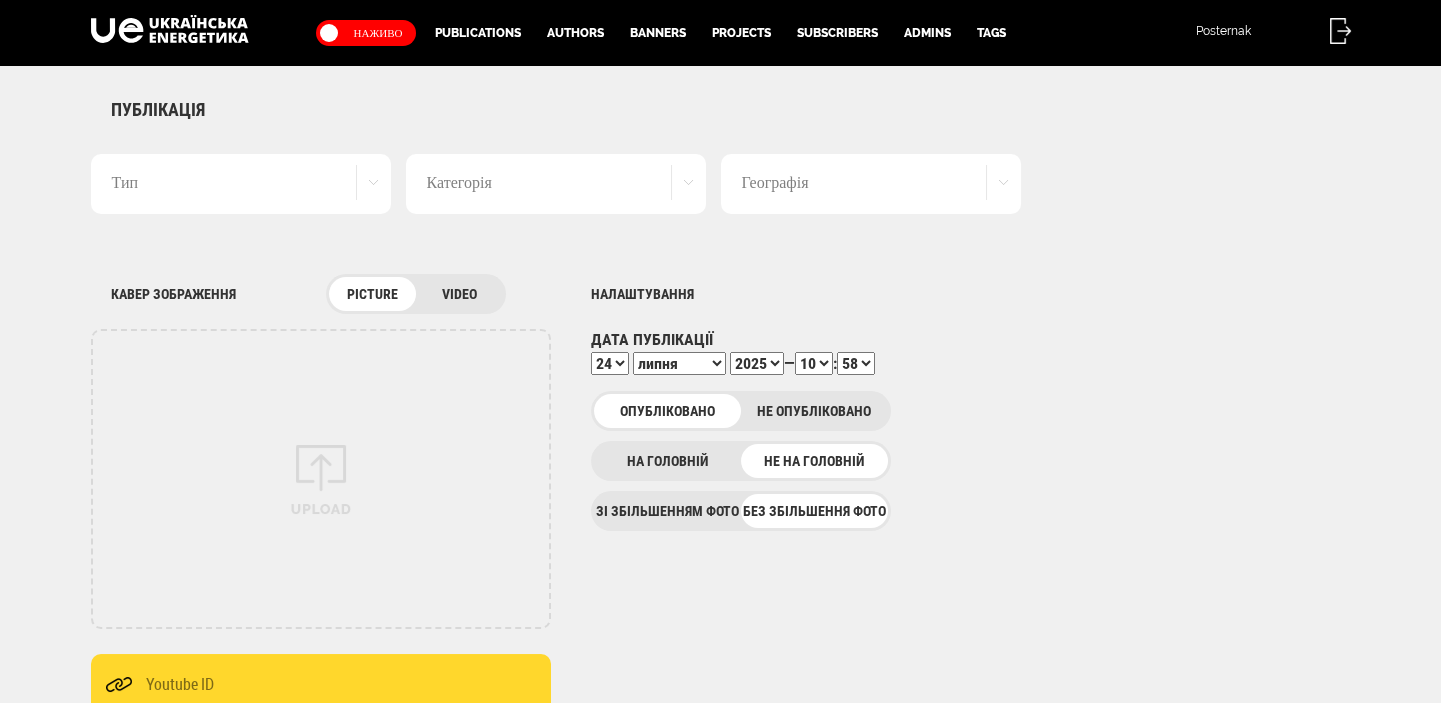 scroll, scrollTop: 0, scrollLeft: 0, axis: both 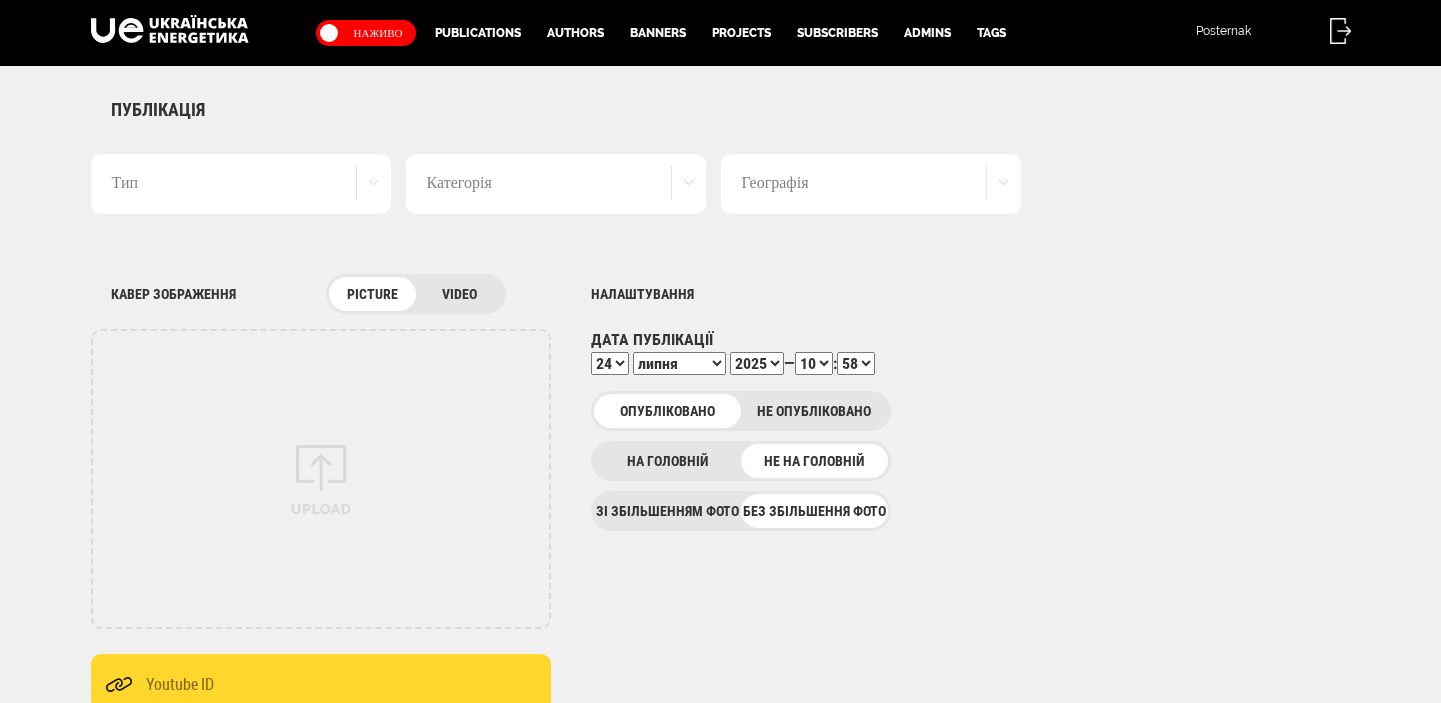 click on "Тип" at bounding box center [241, 184] 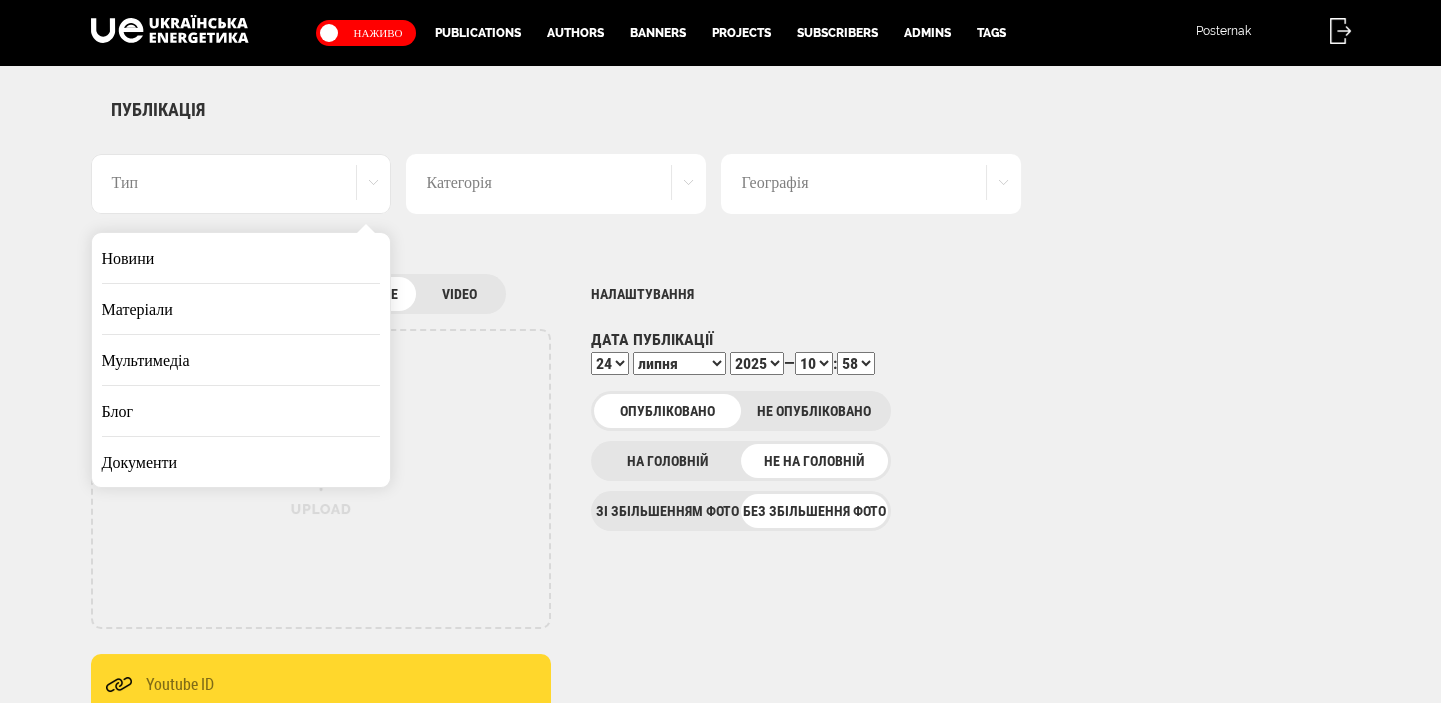 click on "Новини" at bounding box center (241, 258) 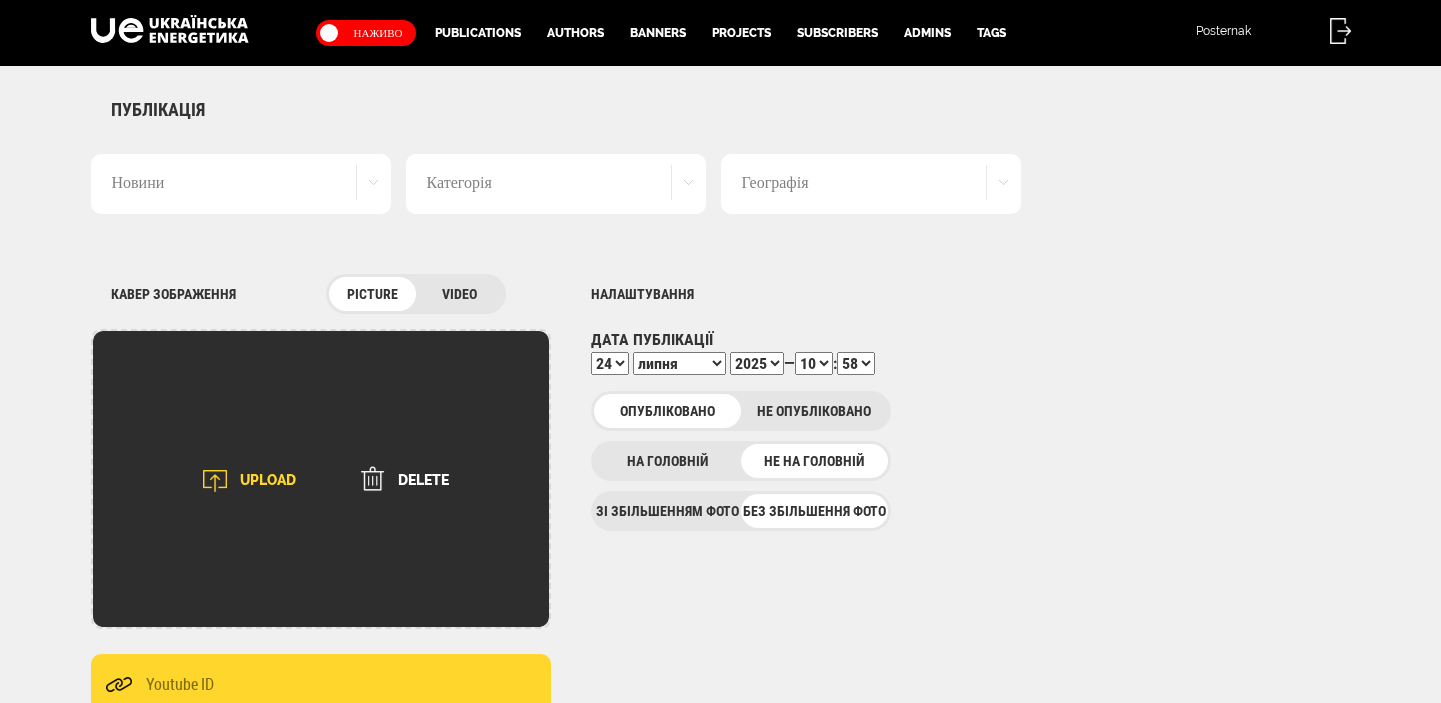 click on "UPLOAD" at bounding box center (243, 481) 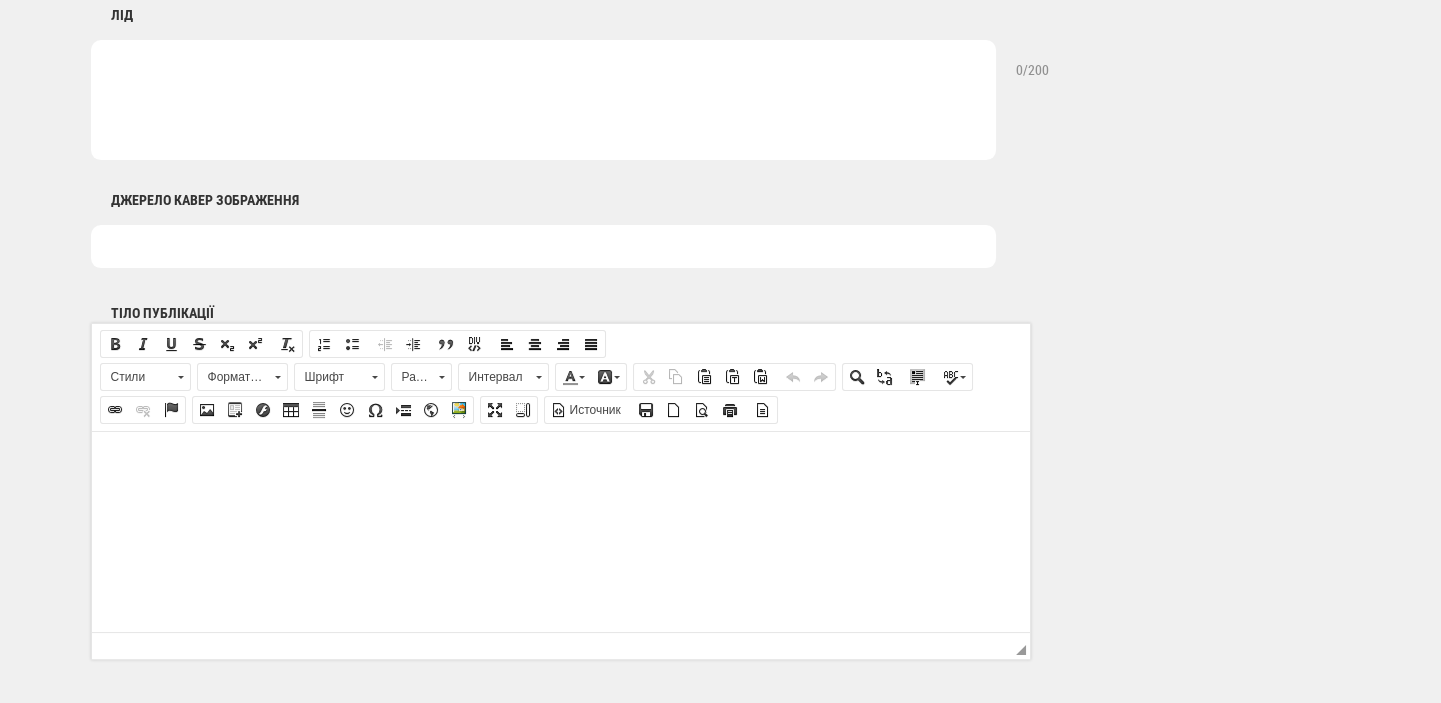 scroll, scrollTop: 1060, scrollLeft: 0, axis: vertical 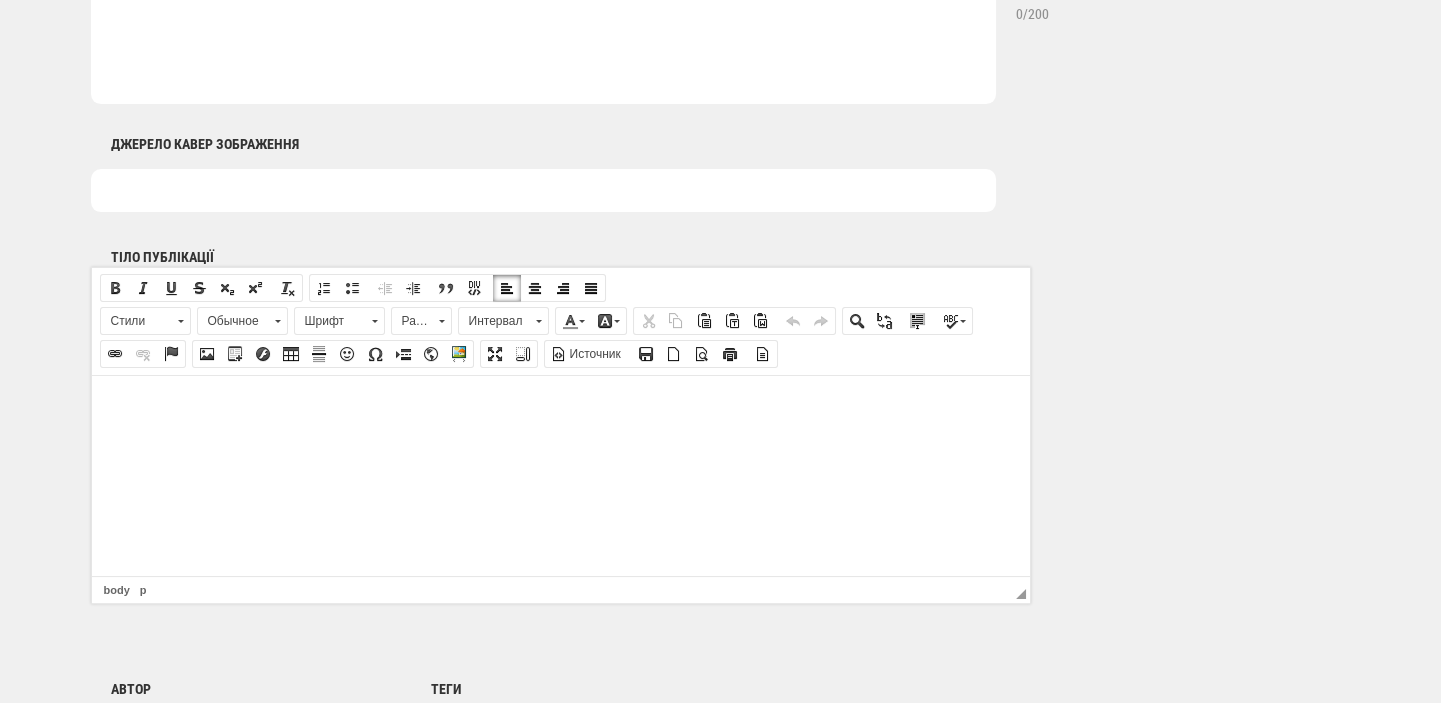 click at bounding box center (560, 405) 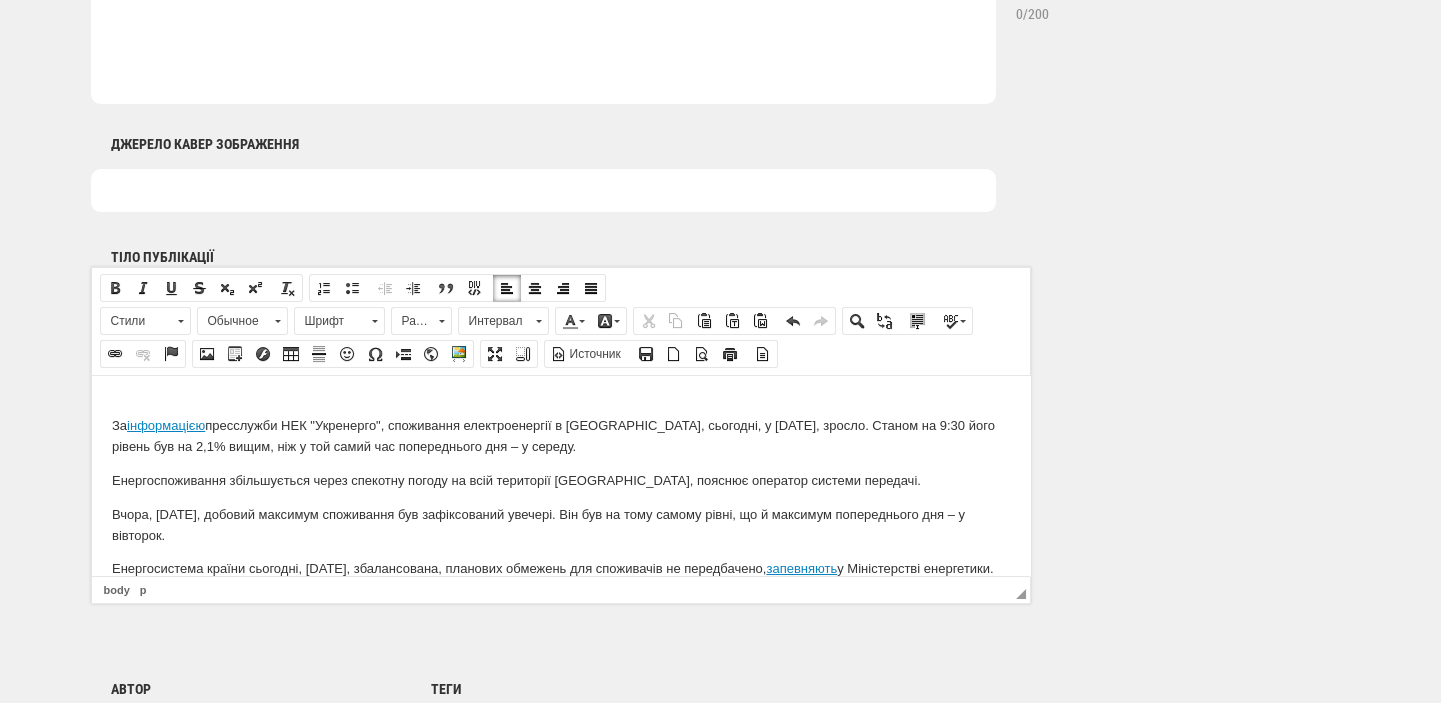 scroll, scrollTop: 0, scrollLeft: 0, axis: both 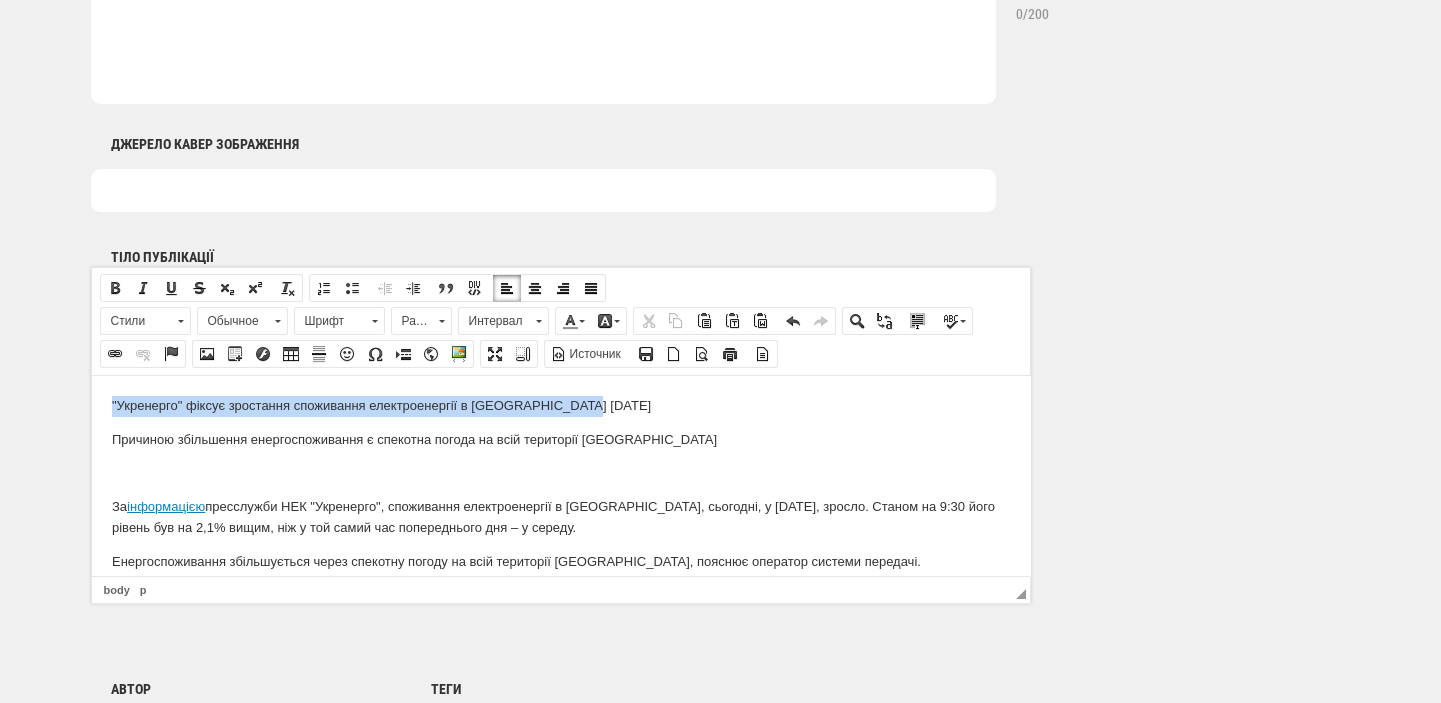 drag, startPoint x: 594, startPoint y: 401, endPoint x: 94, endPoint y: 389, distance: 500.14398 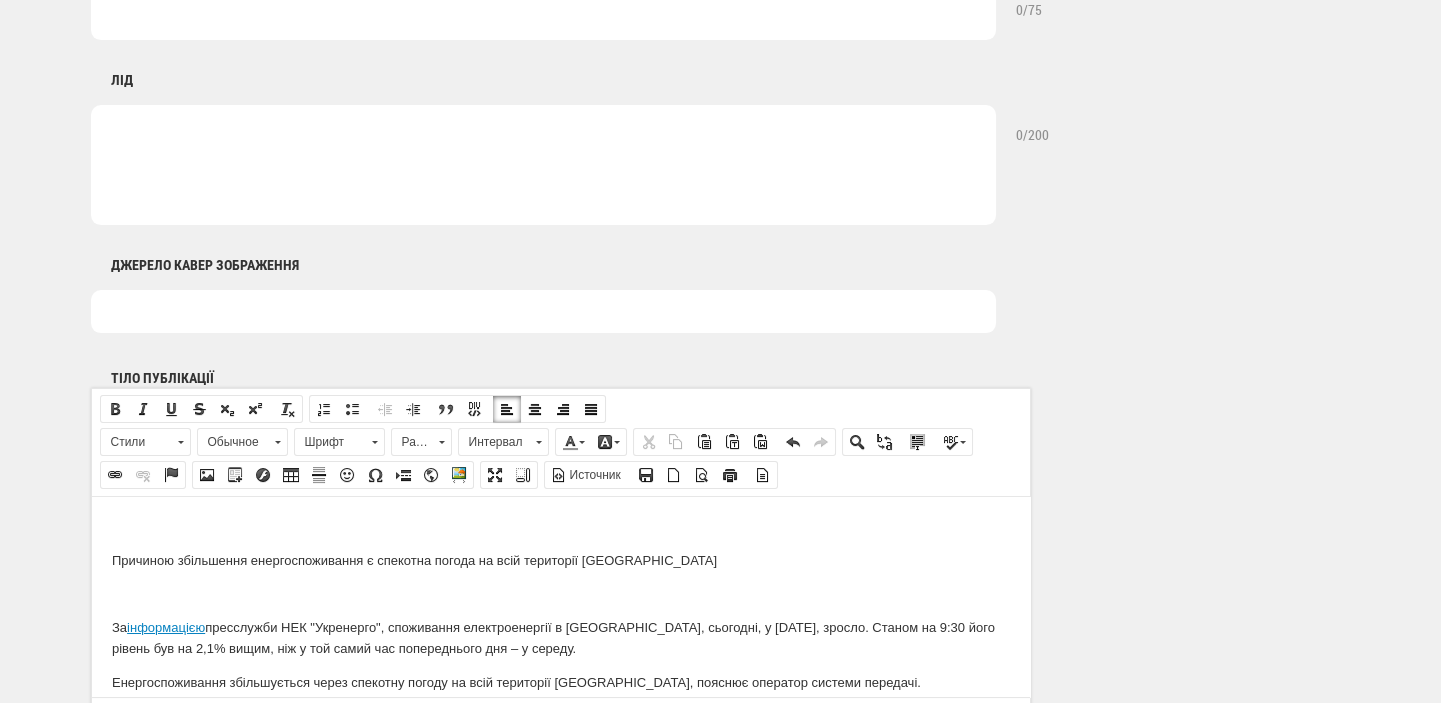 scroll, scrollTop: 636, scrollLeft: 0, axis: vertical 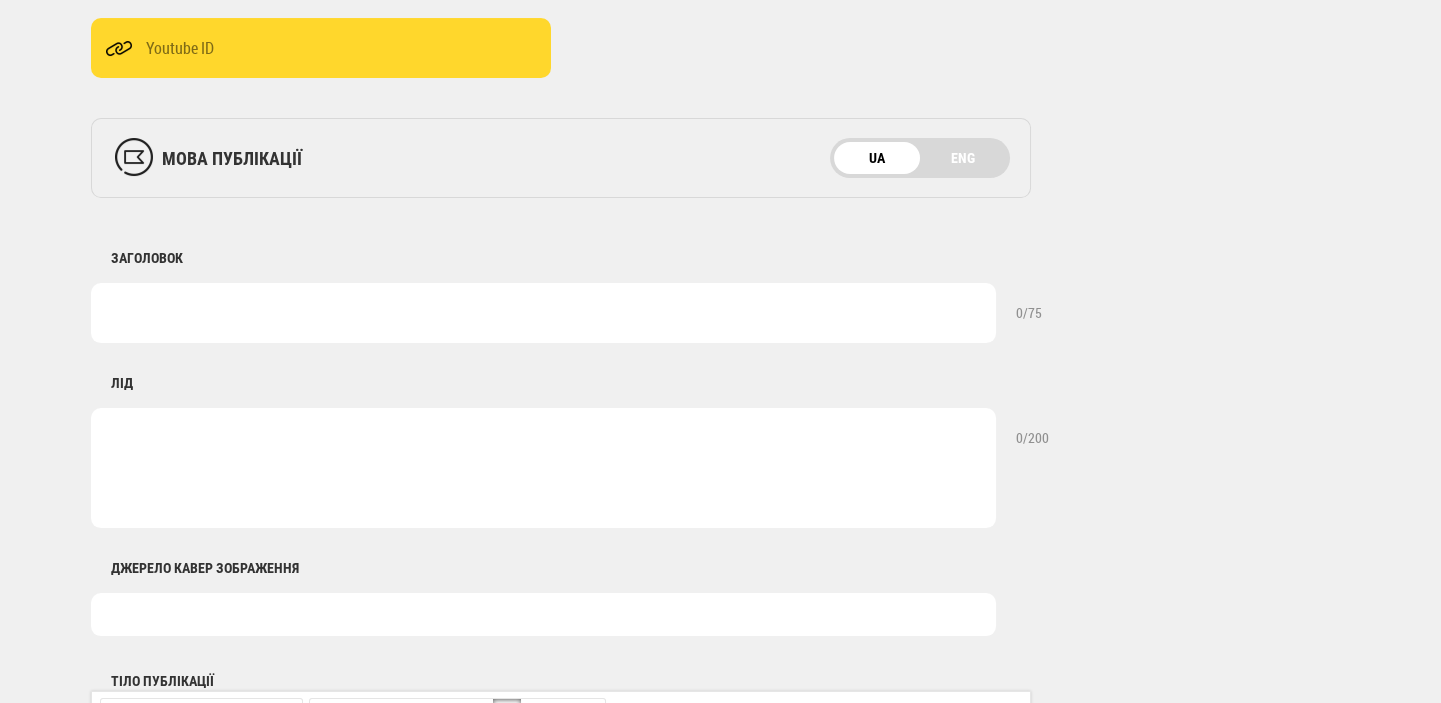 click at bounding box center (543, 313) 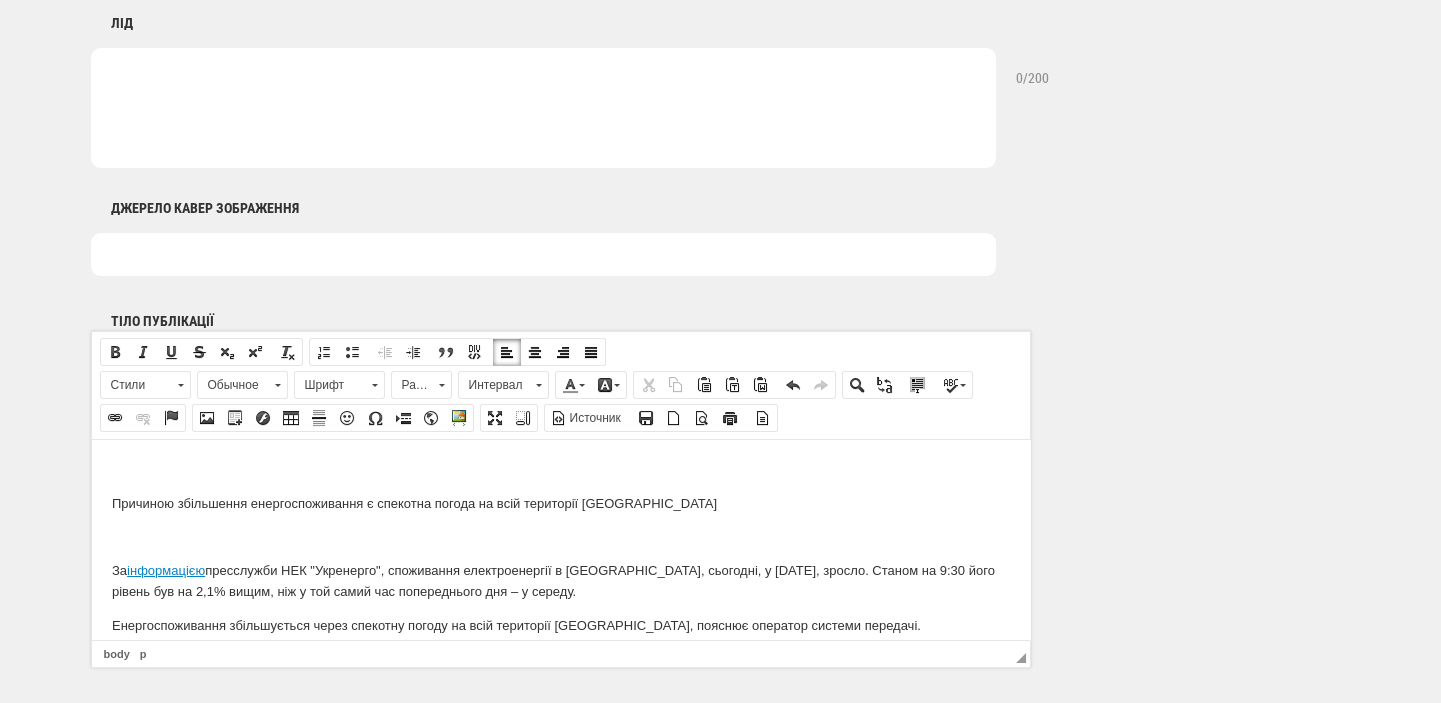 scroll, scrollTop: 1060, scrollLeft: 0, axis: vertical 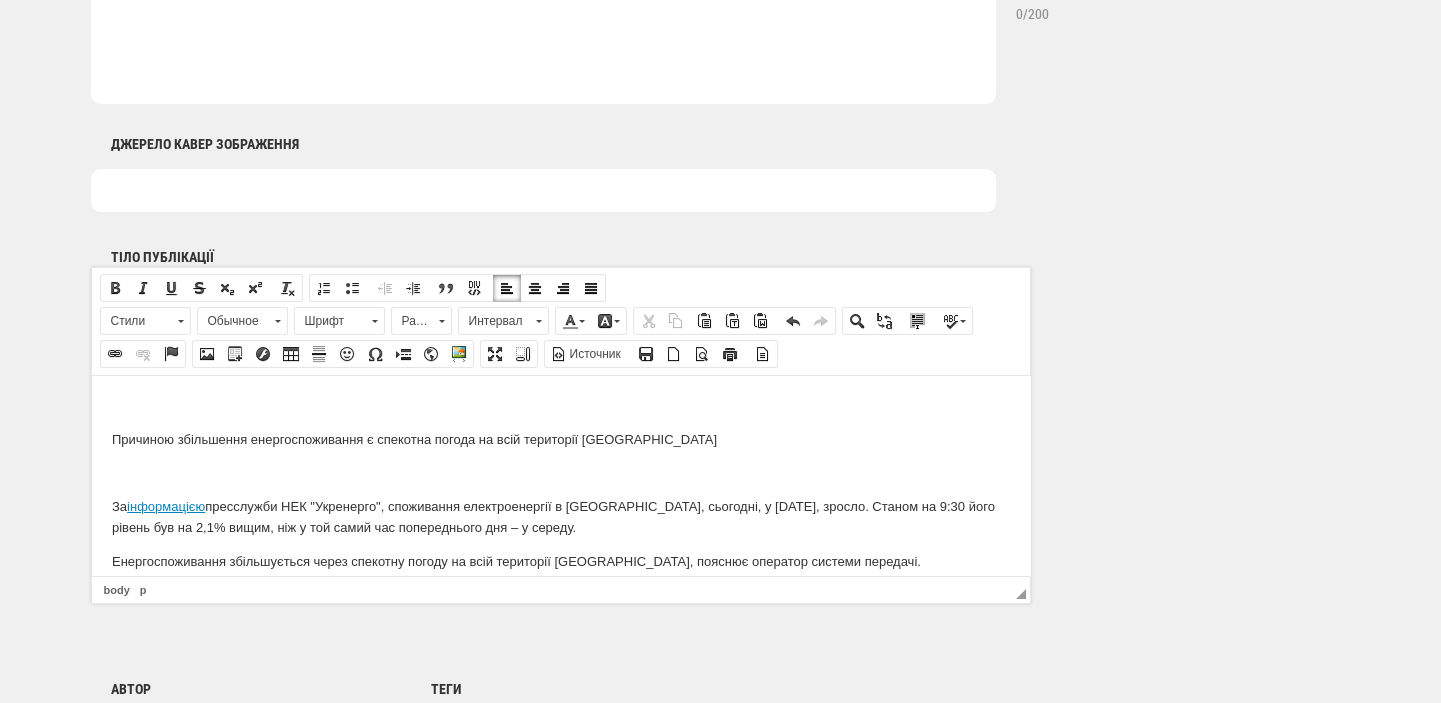 type on ""Укренерго" фіксує зростання споживання електроенергії в Україні 24 липня" 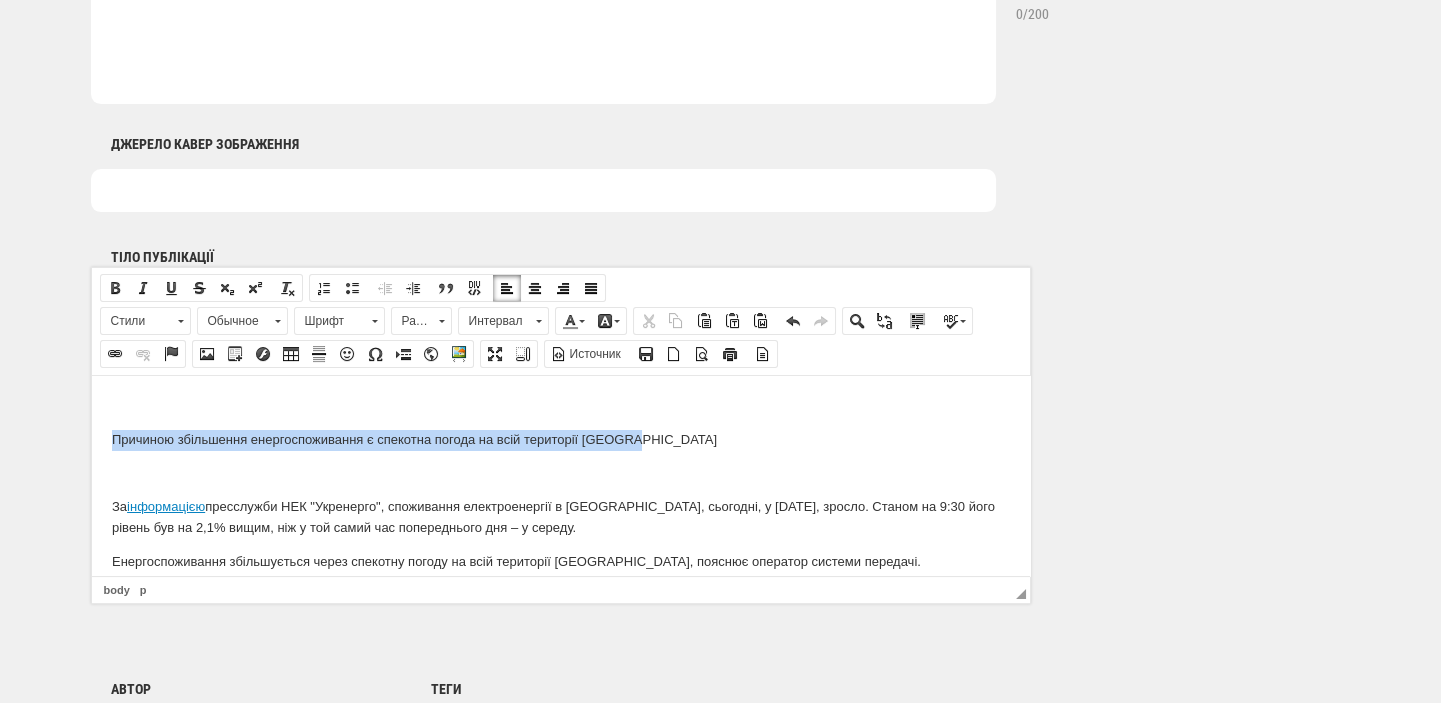 drag, startPoint x: 639, startPoint y: 443, endPoint x: 99, endPoint y: 435, distance: 540.05927 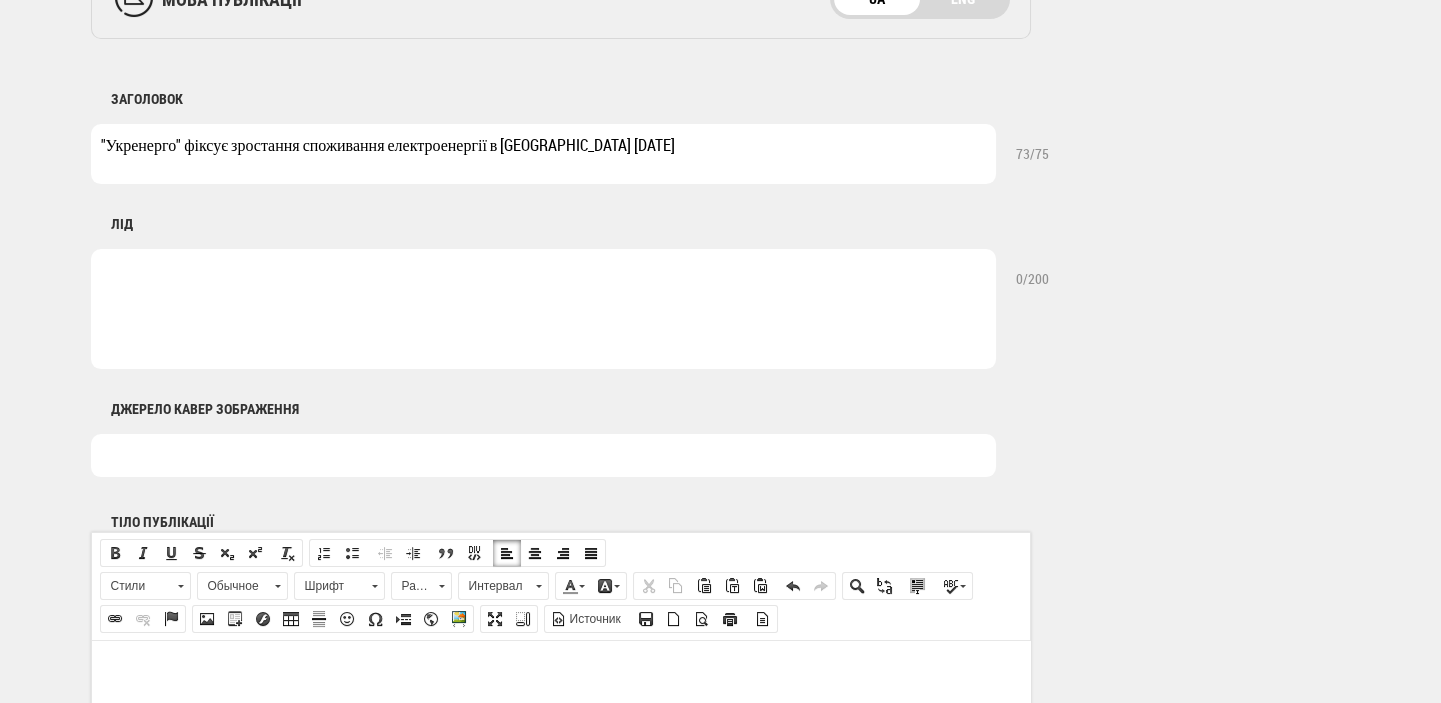 scroll, scrollTop: 636, scrollLeft: 0, axis: vertical 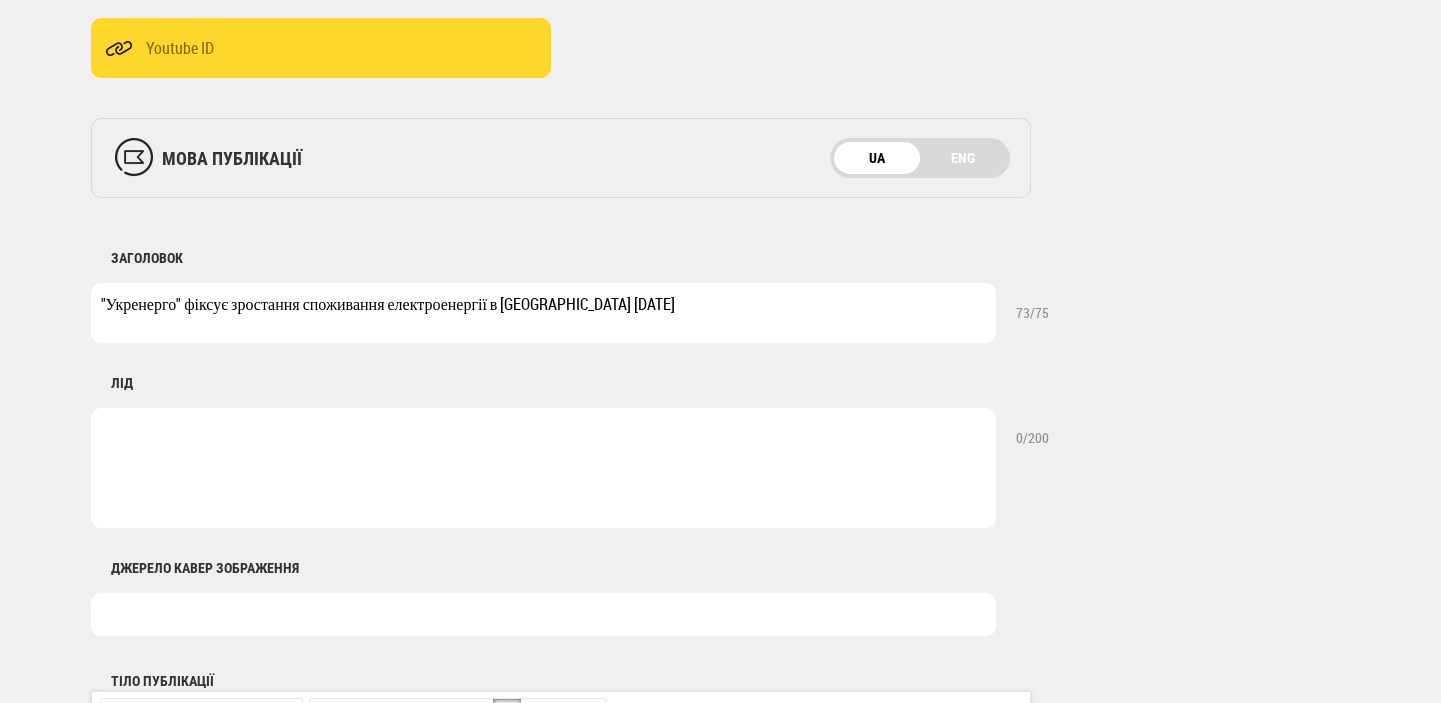 click at bounding box center (543, 468) 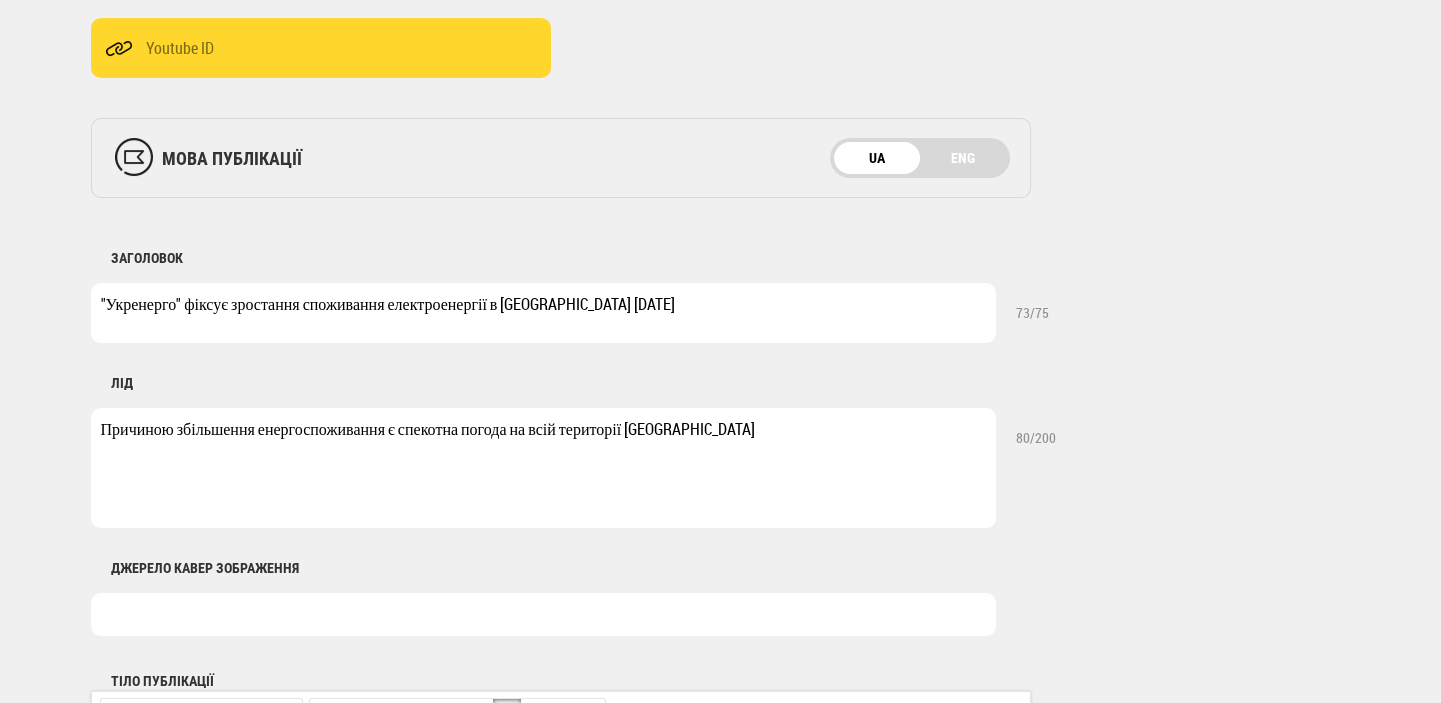 type on "Причиною збільшення енергоспоживання є спекотна погода на всій території України" 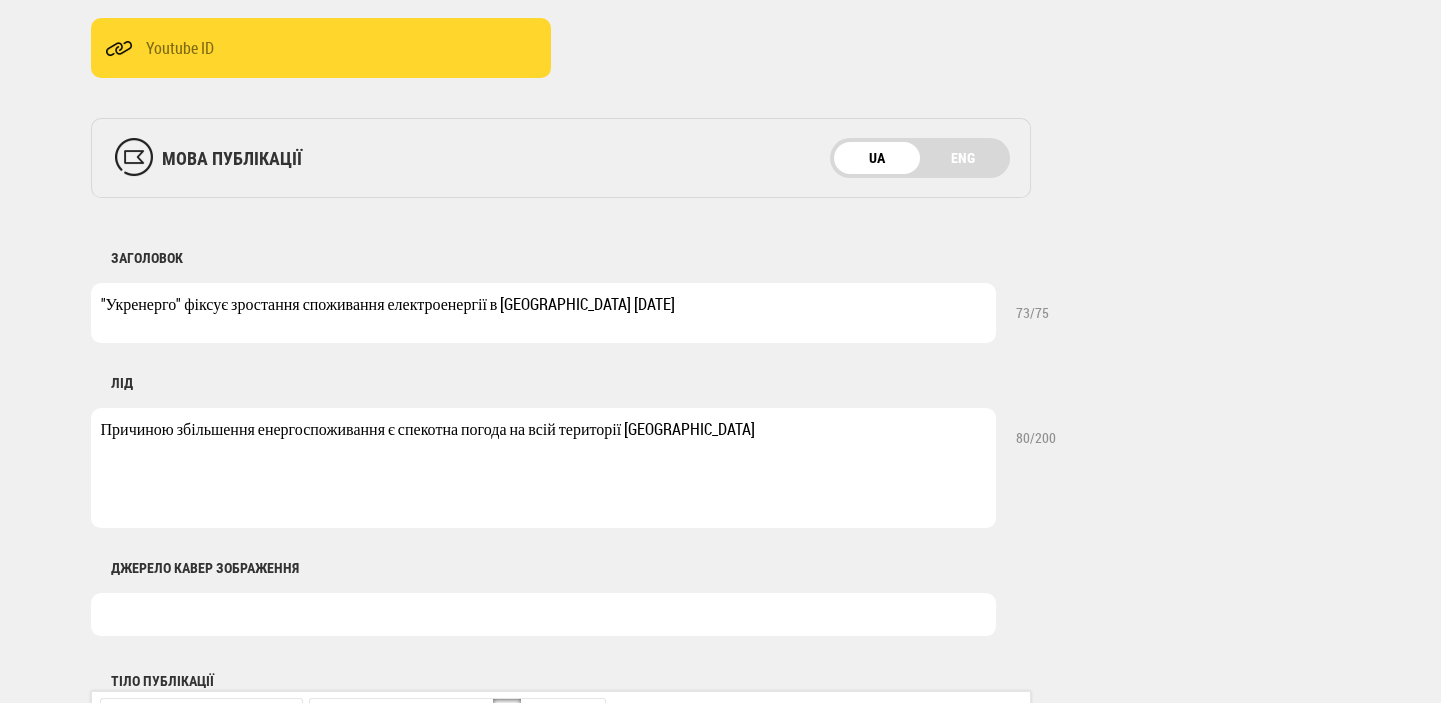type on "Фото: Shutterstock" 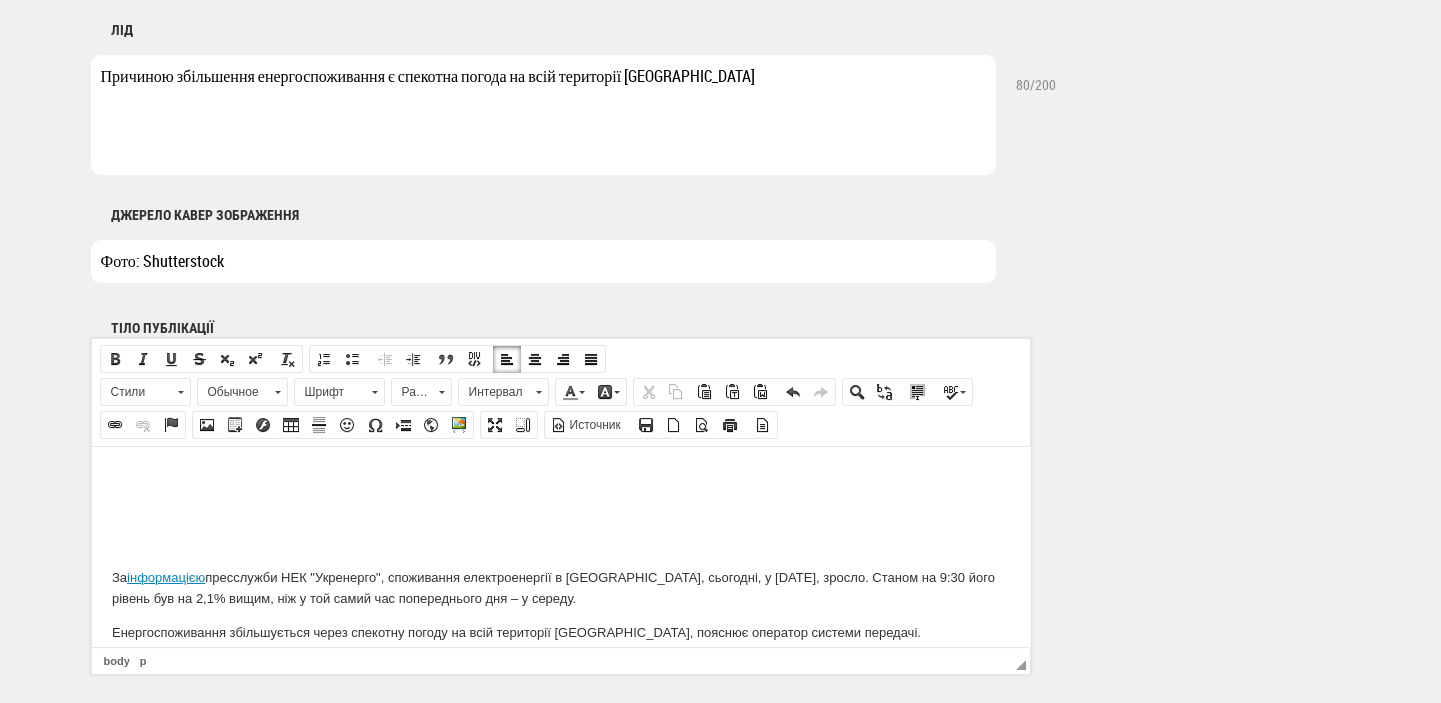 scroll, scrollTop: 1060, scrollLeft: 0, axis: vertical 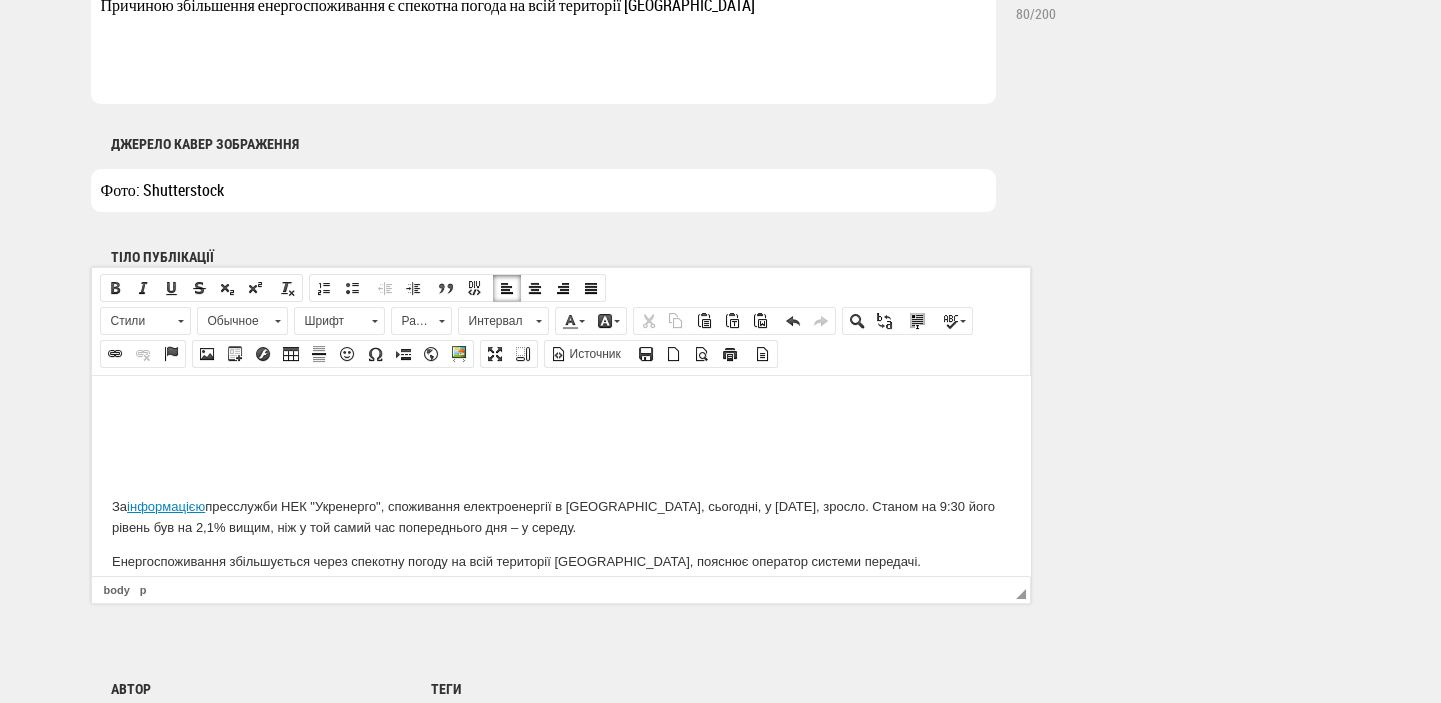 click at bounding box center (560, 405) 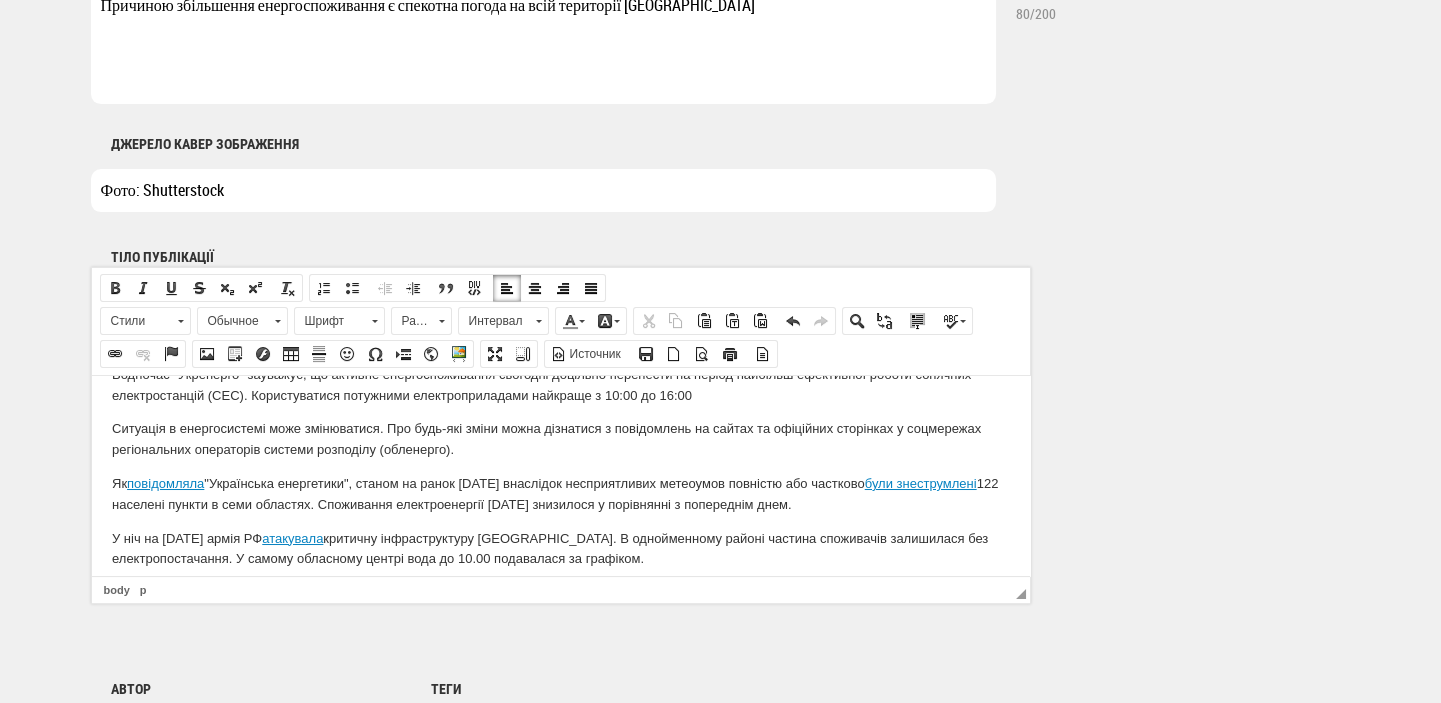 scroll, scrollTop: 211, scrollLeft: 0, axis: vertical 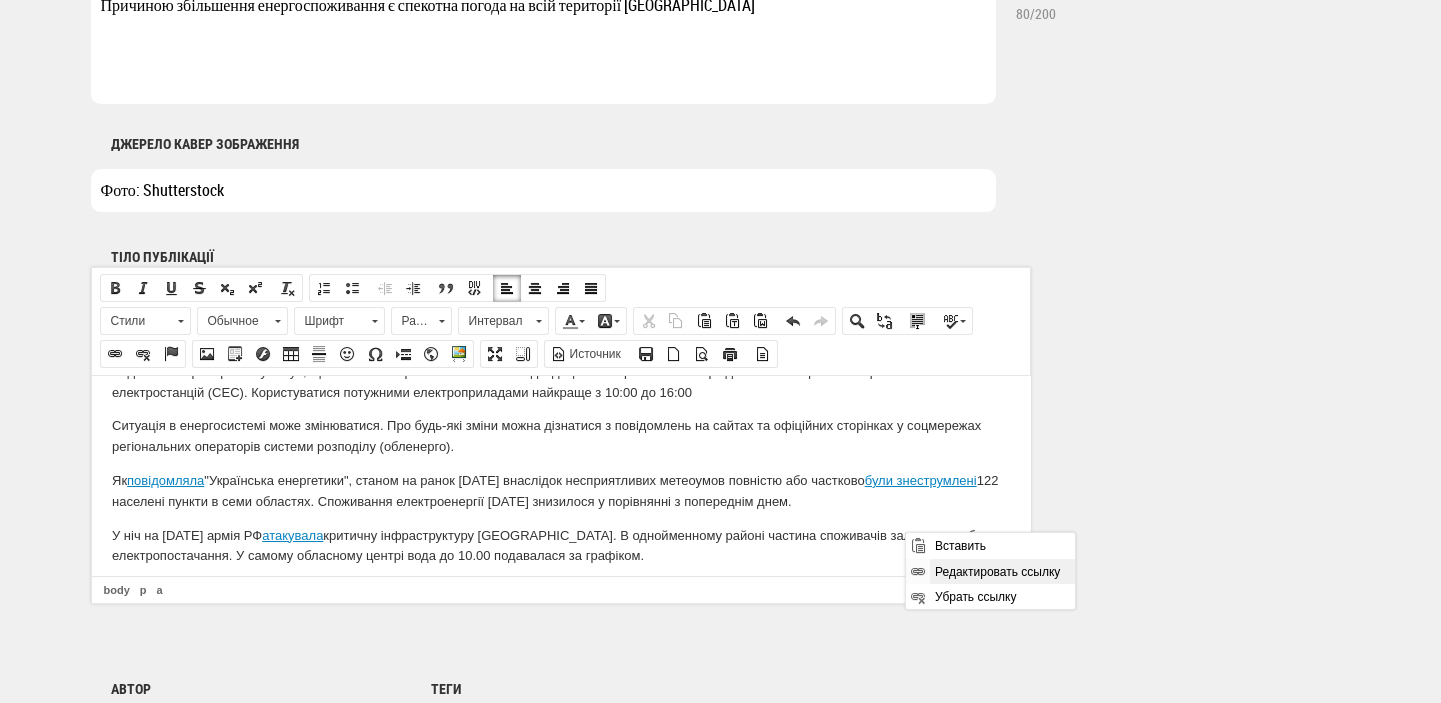 click on "Редактировать ссылку" at bounding box center (1002, 570) 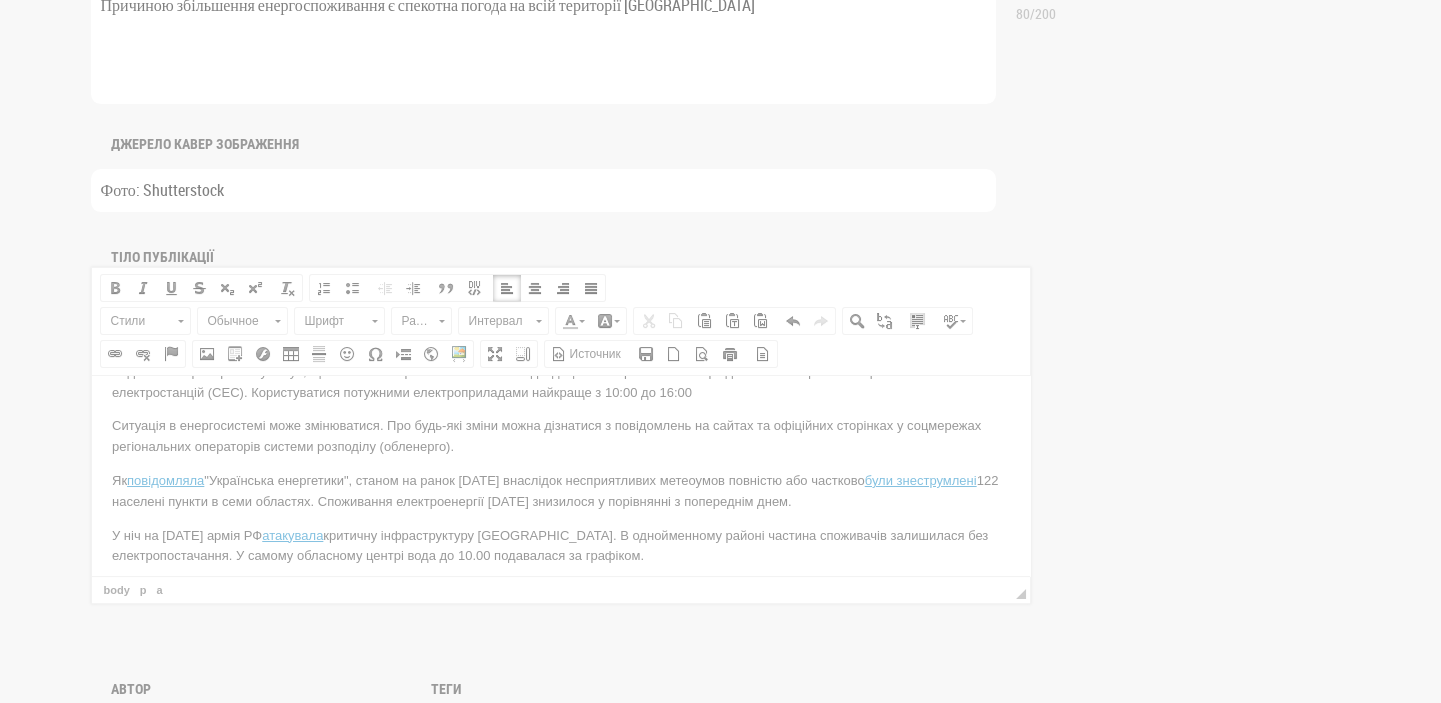 select on "https://" 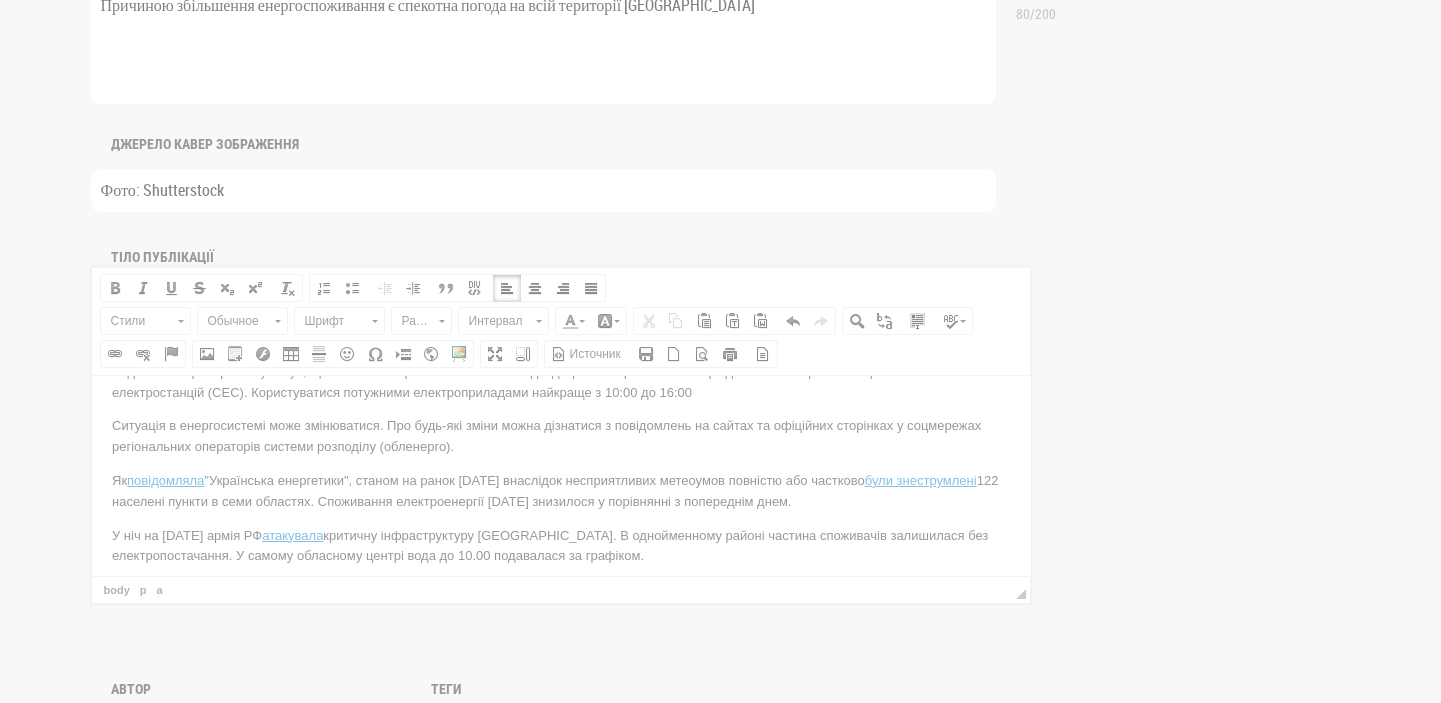 type on "ua-energy.org/uk/posts/zhyteli-ponad-120-naselenykh-punktiv-ukrainy-zalyshylysia-bez-svitla-cherez-neho" 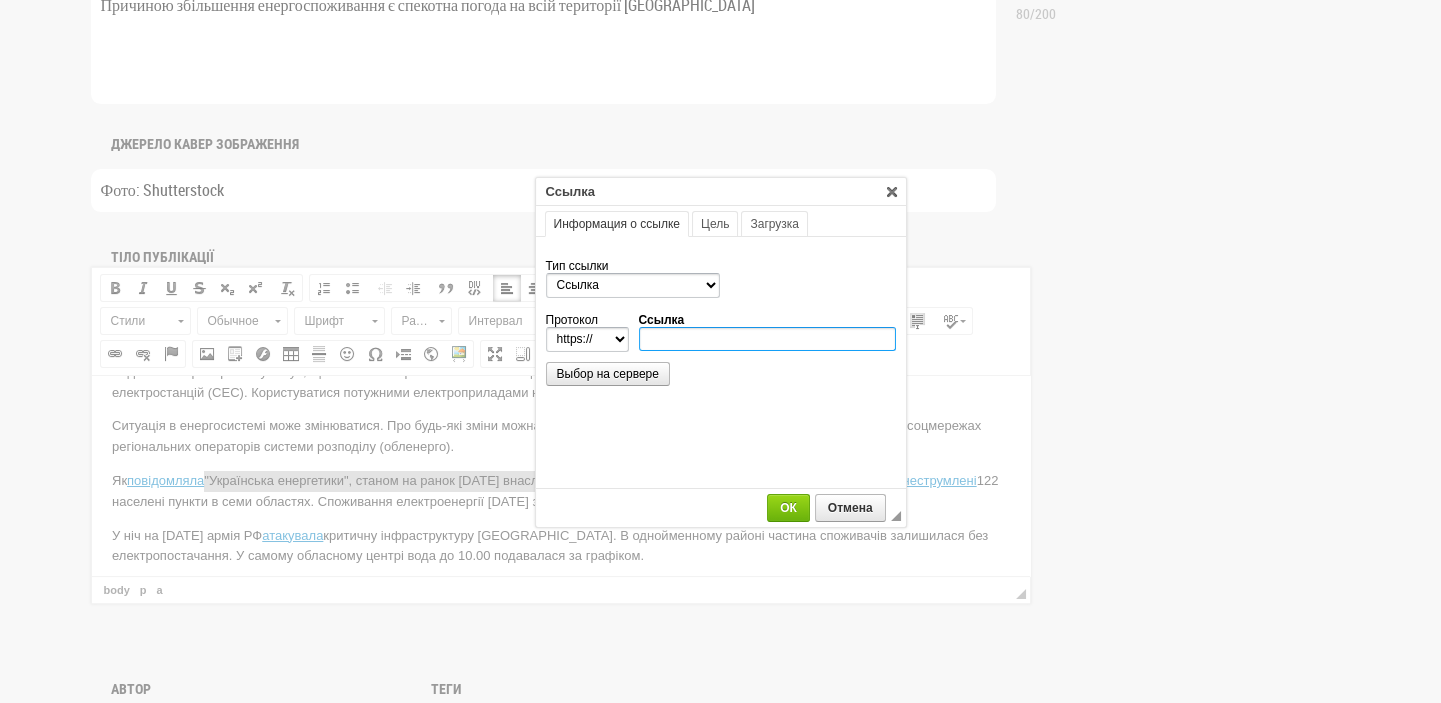 scroll, scrollTop: 0, scrollLeft: 0, axis: both 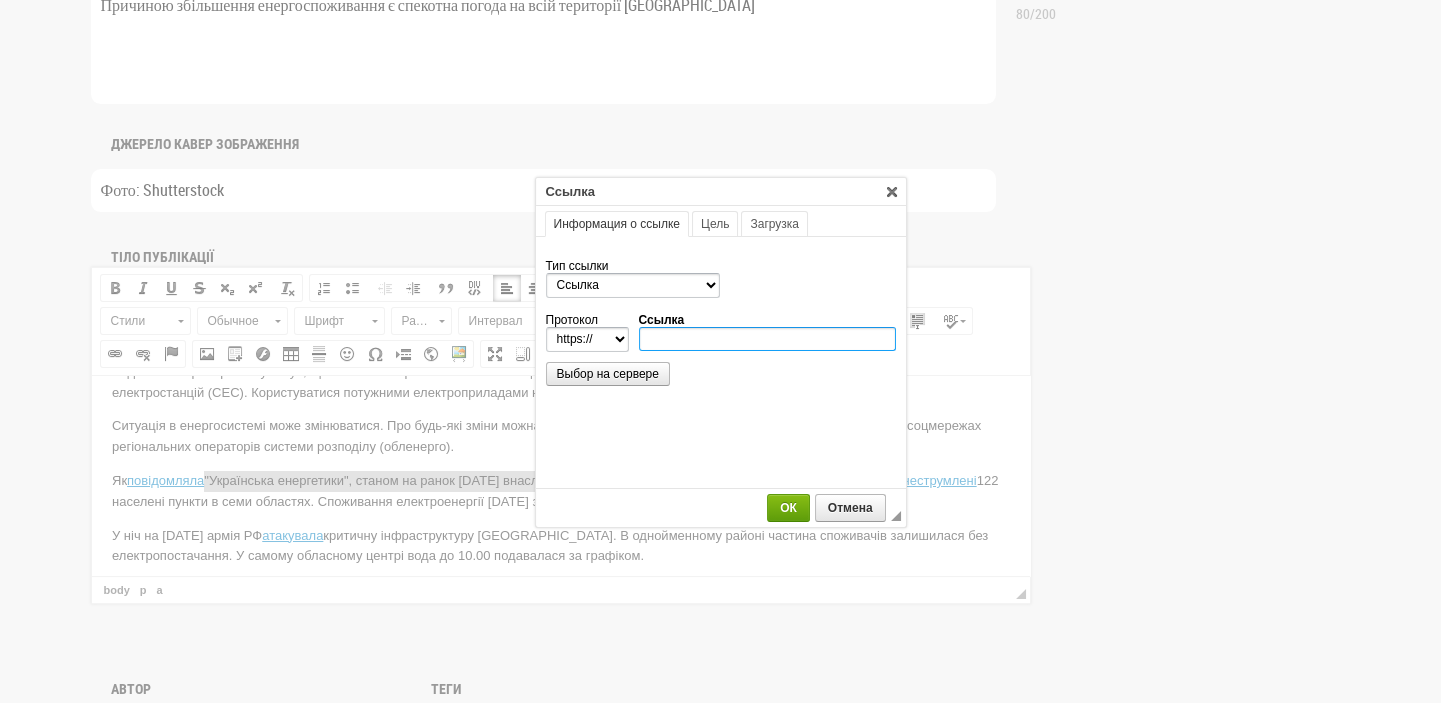 type 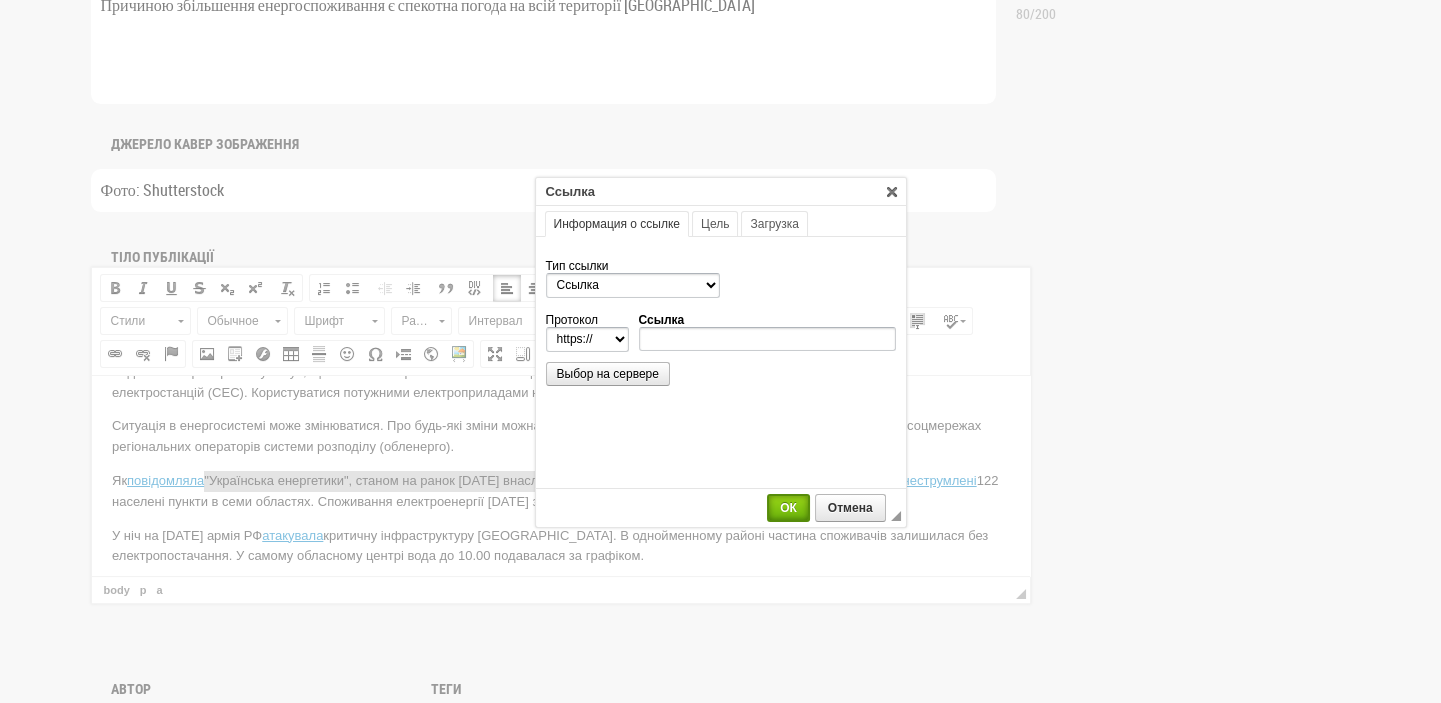 drag, startPoint x: 789, startPoint y: 504, endPoint x: 885, endPoint y: 97, distance: 418.16864 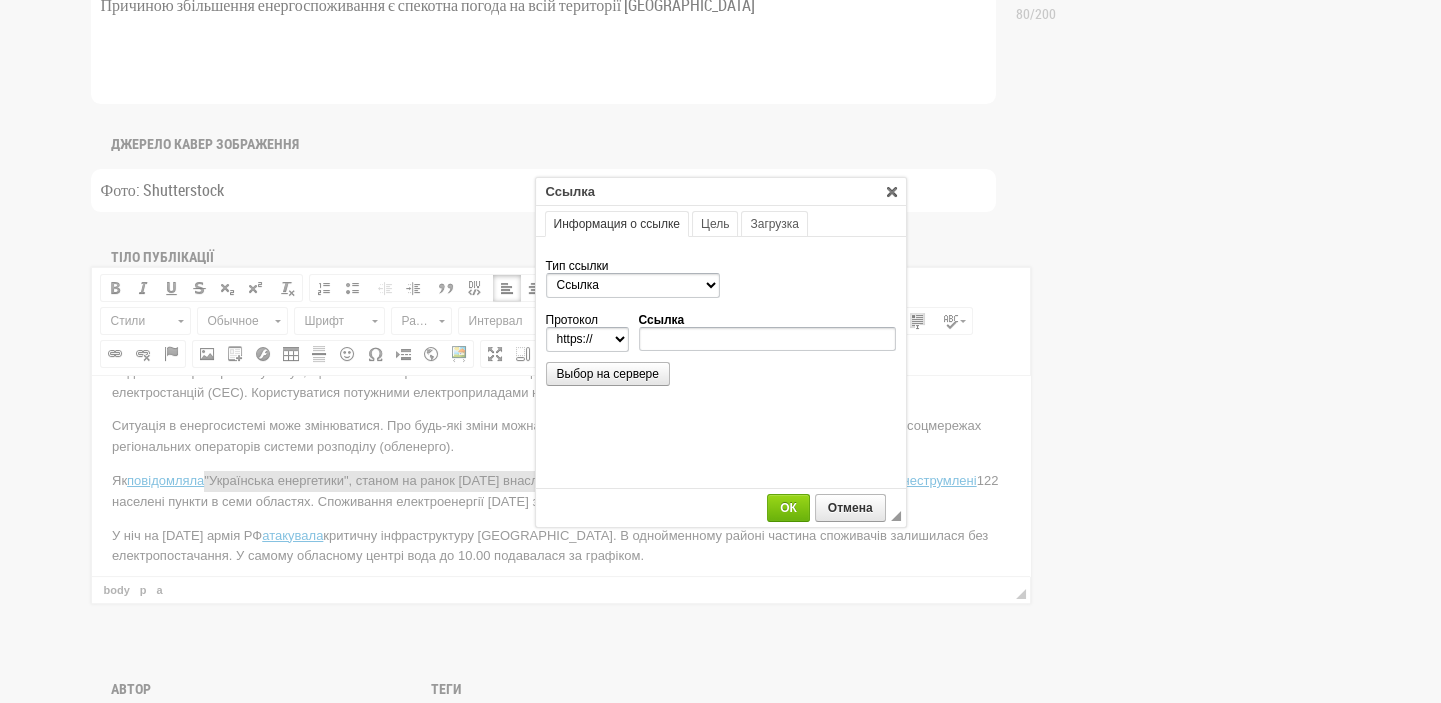 click at bounding box center (720, 351) 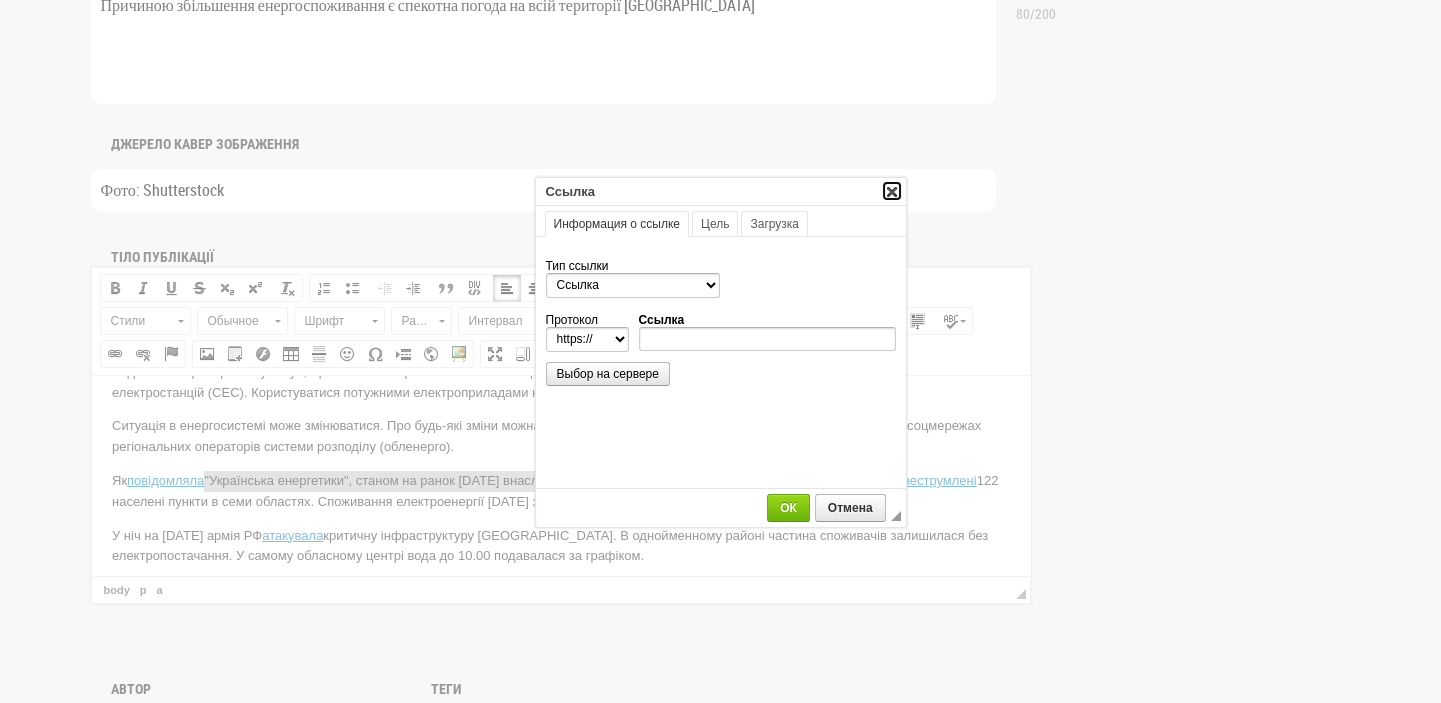 click on "X" at bounding box center (892, 191) 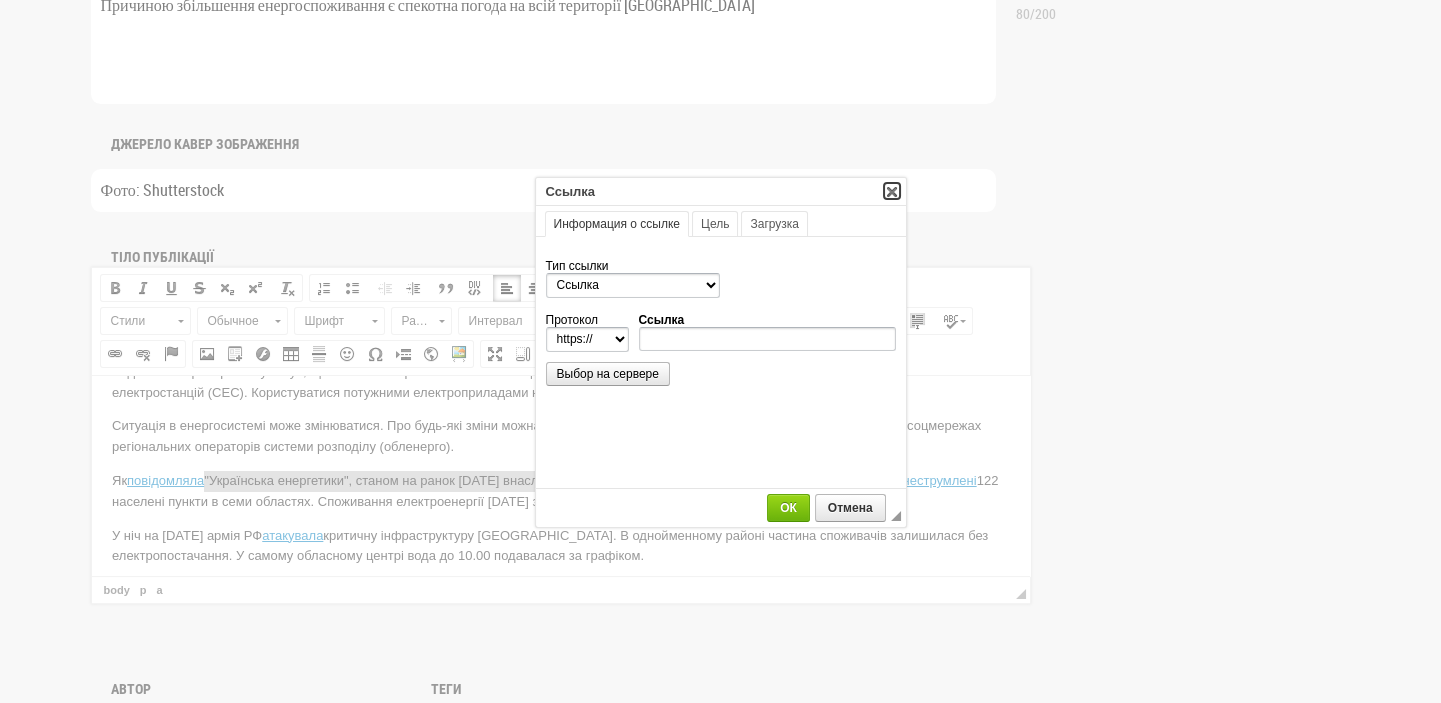 drag, startPoint x: 889, startPoint y: 188, endPoint x: 780, endPoint y: 110, distance: 134.03358 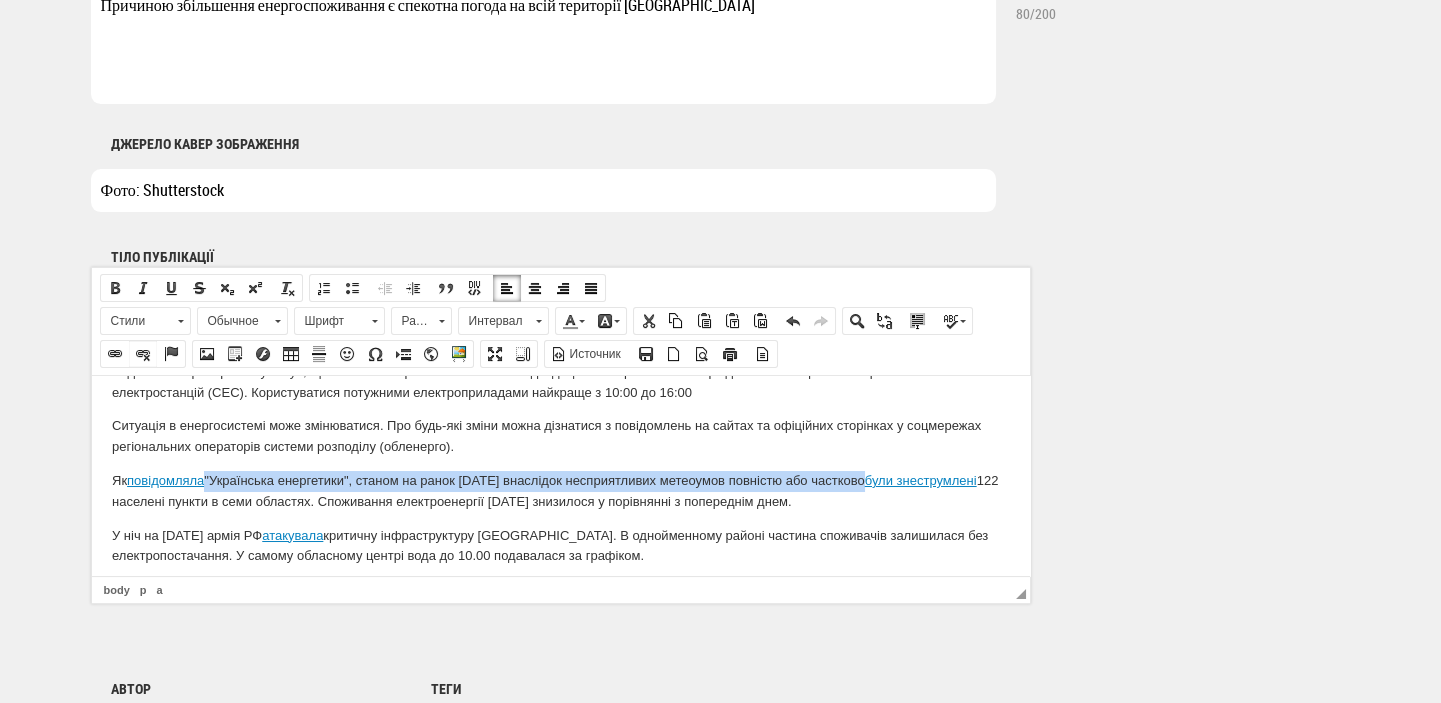 click on "Убрать ссылку" at bounding box center [143, 354] 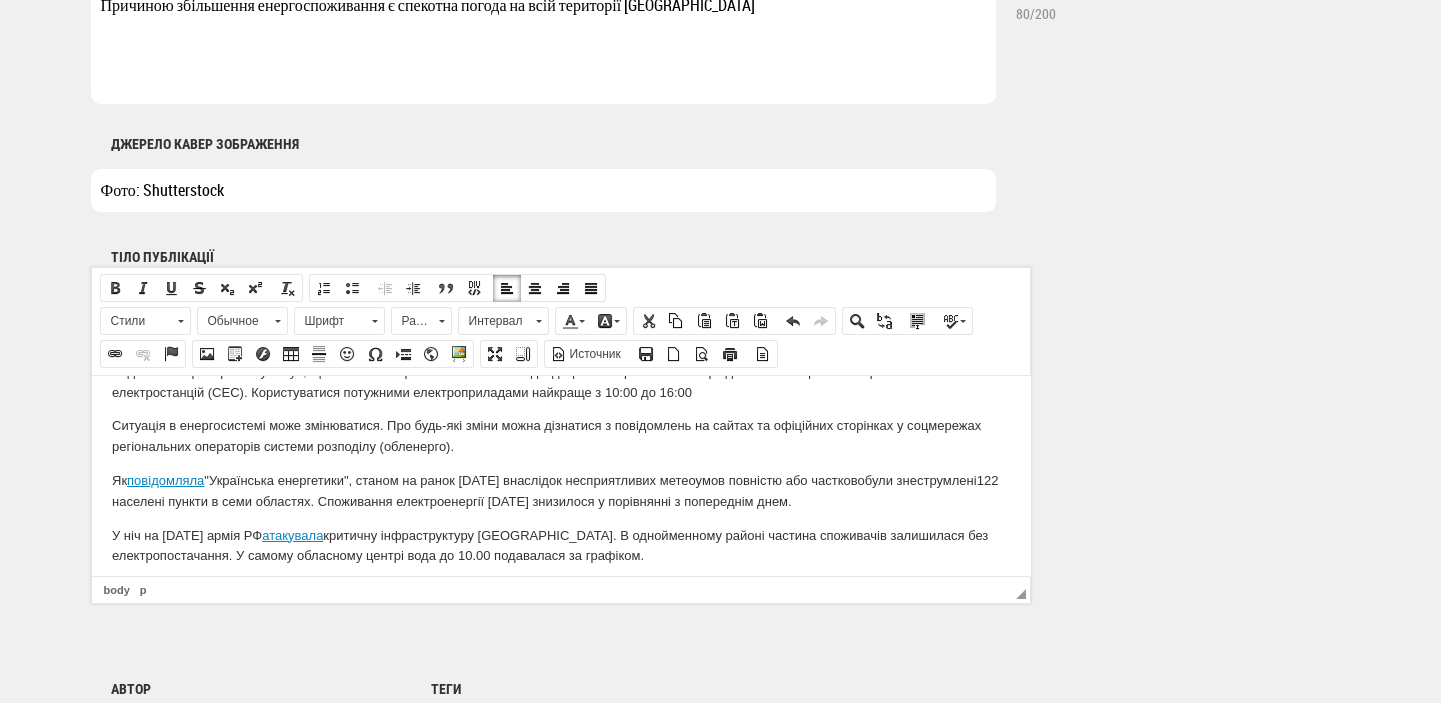 click on "повідомляла" at bounding box center [164, 479] 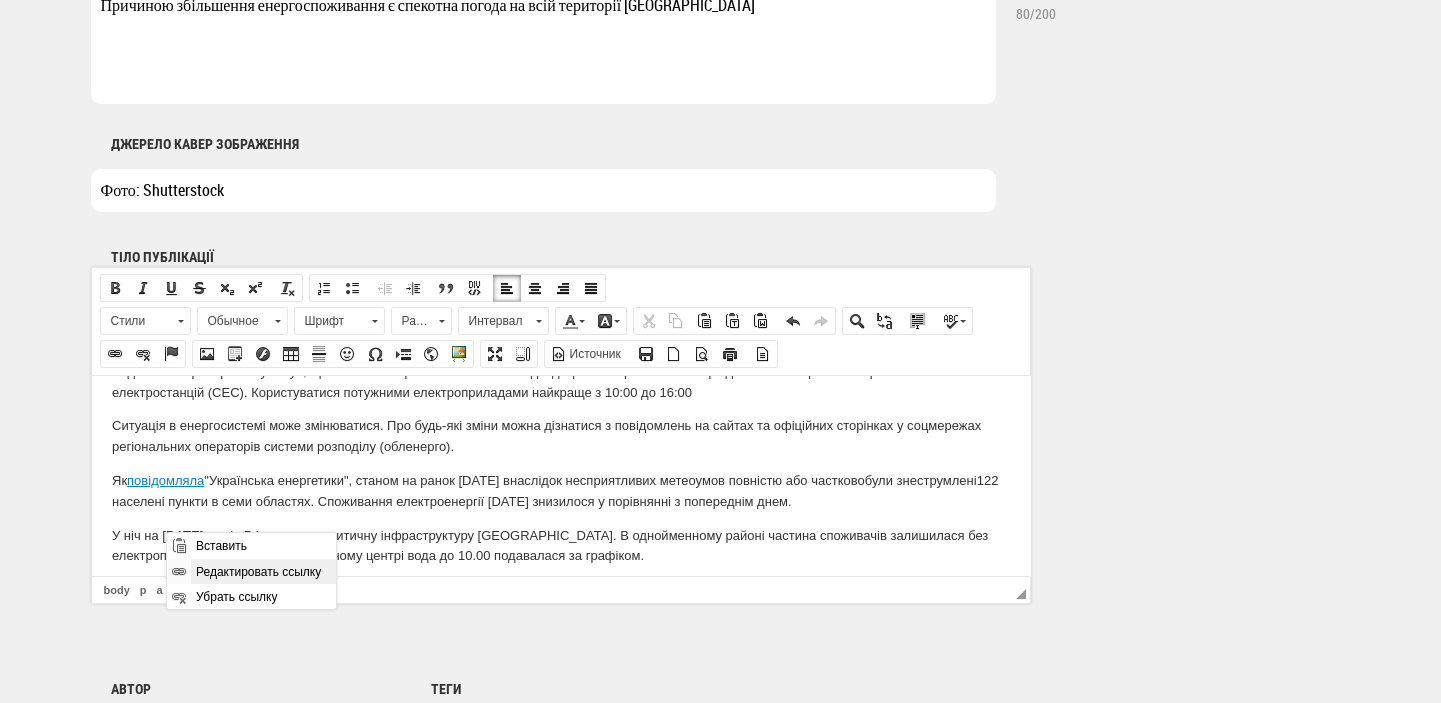 click on "Редактировать ссылку" at bounding box center [263, 570] 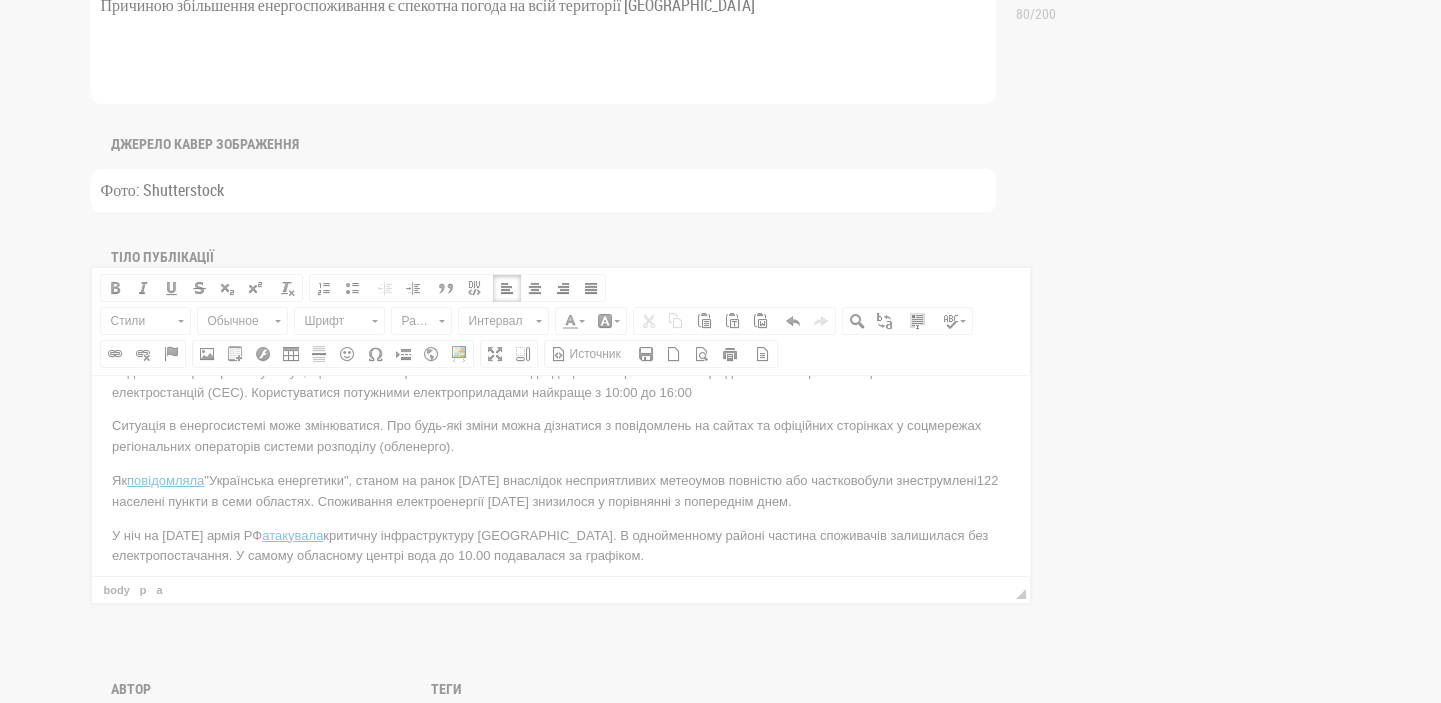 select on "https://" 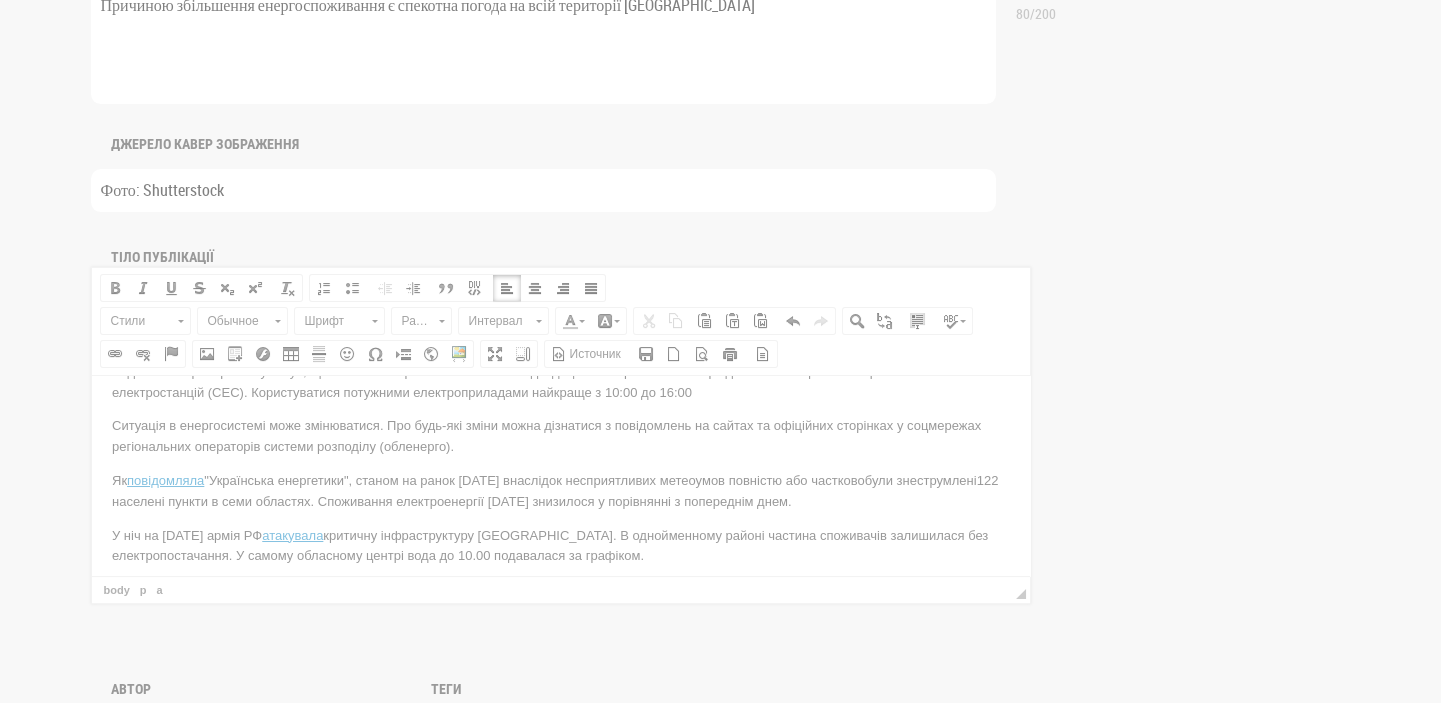 type on "ua-energy.org/uk/posts/zhyteli-ponad-120-naselenykh-punktiv-ukrainy-zalyshylysia-bez-svitla-cherez-neho" 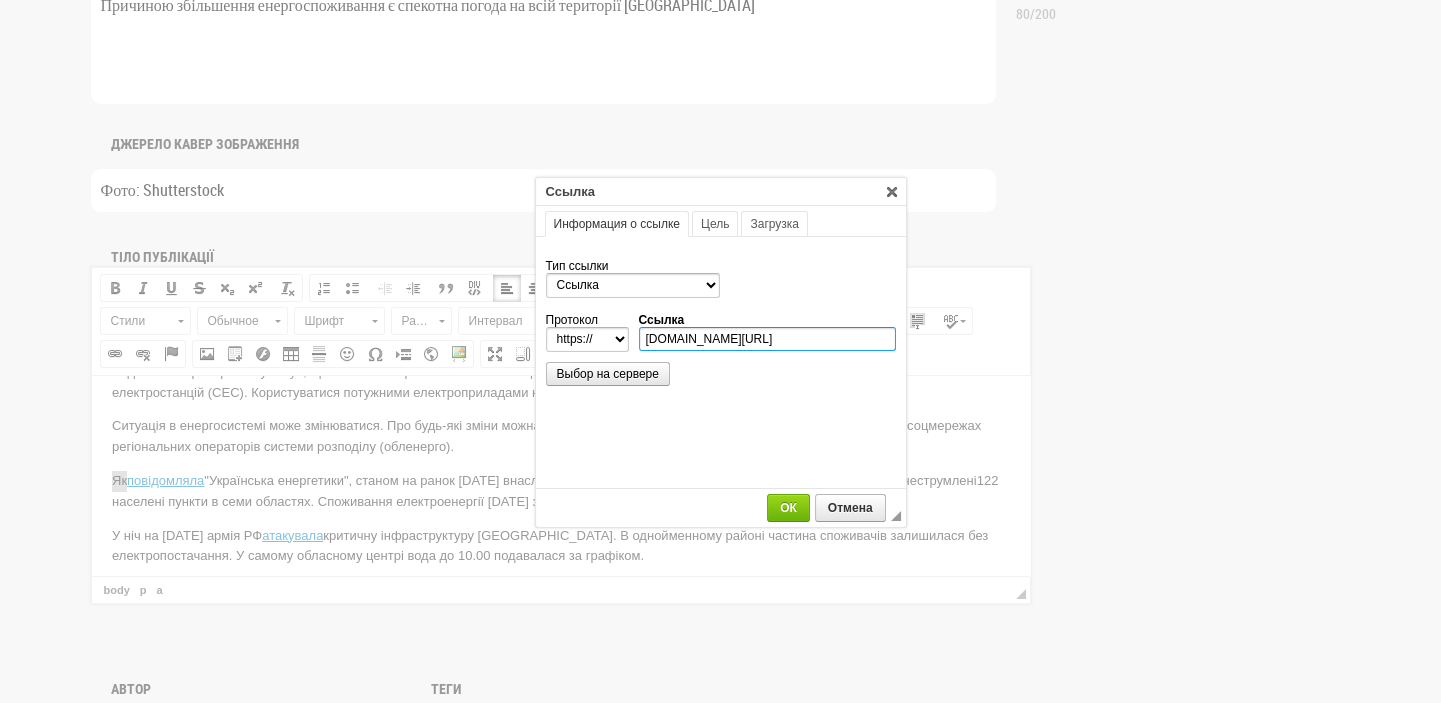 scroll, scrollTop: 0, scrollLeft: 319, axis: horizontal 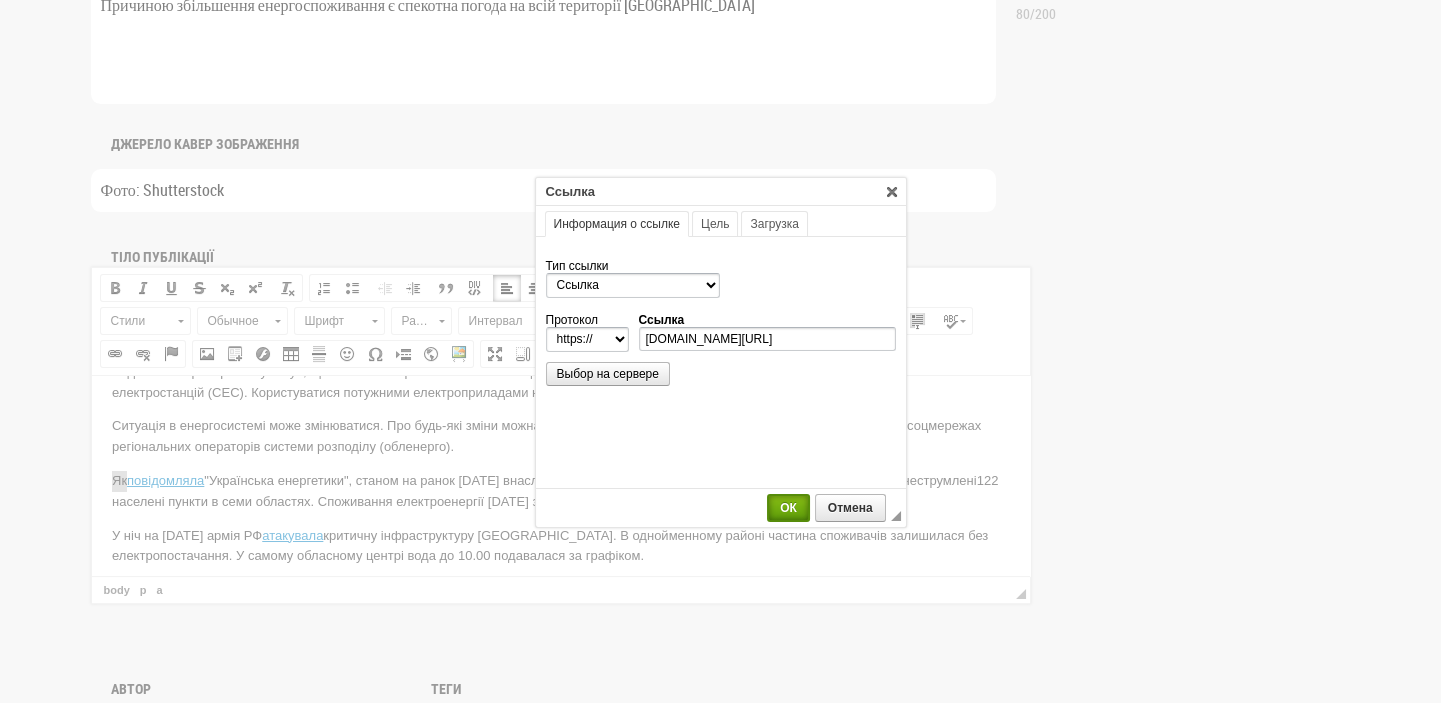 click on "ОК" at bounding box center (788, 508) 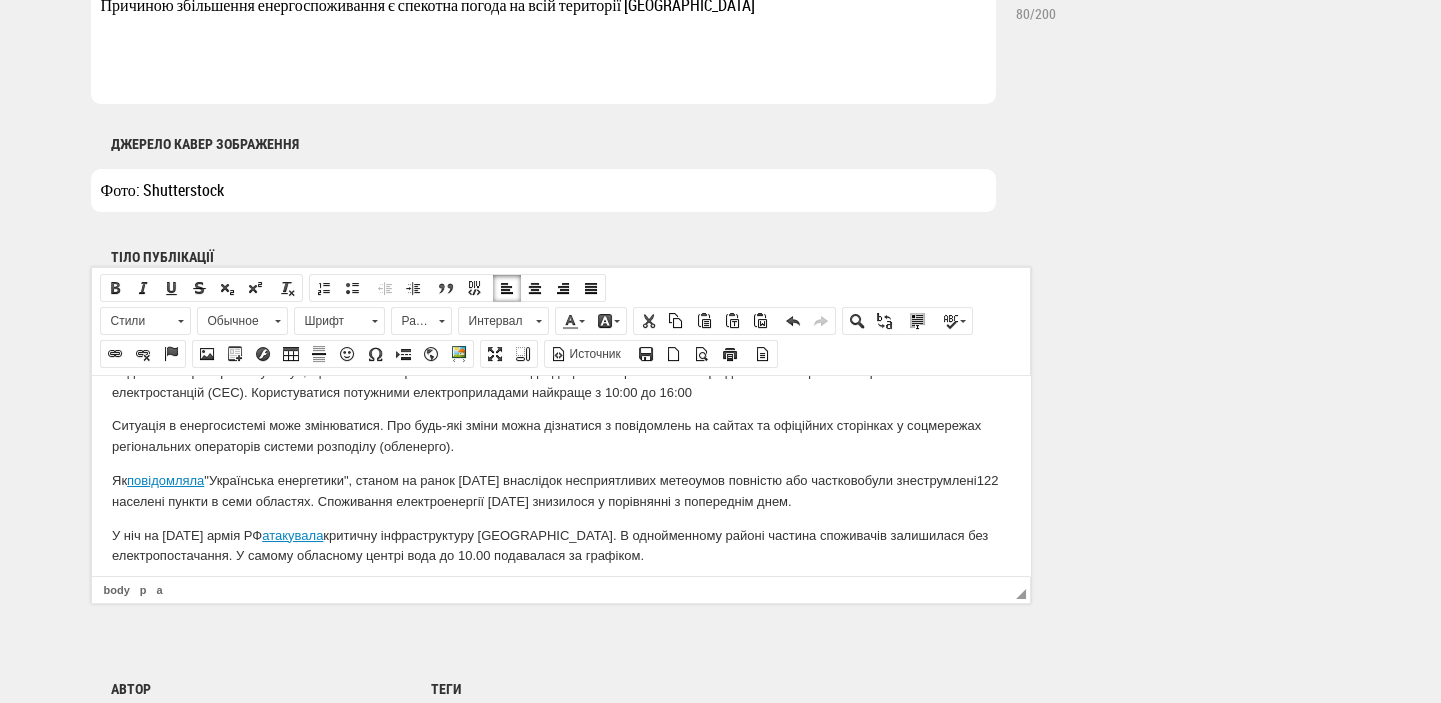 click on "За  інформацією  пресслужби НЕК "Укренерго", споживання електроенергії в Україні, сьогодні, у четвер 24 липня, зросло. Станом на 9:30 його рівень був на 2,1% вищим, ніж у той самий час попереднього дня – у середу. Енергоспоживання збільшується через спекотну погоду на всій території України, пояснює оператор системи передачі. Вчора, 23 липня, добовий максимум споживання був зафіксований увечері. Він був на тому самому рівні, що й максимум попереднього дня – у вівторок. запевняють  у Міністерстві енергетики. Як  повідомляла були знеструмлені атакувала висловив" at bounding box center [560, 402] 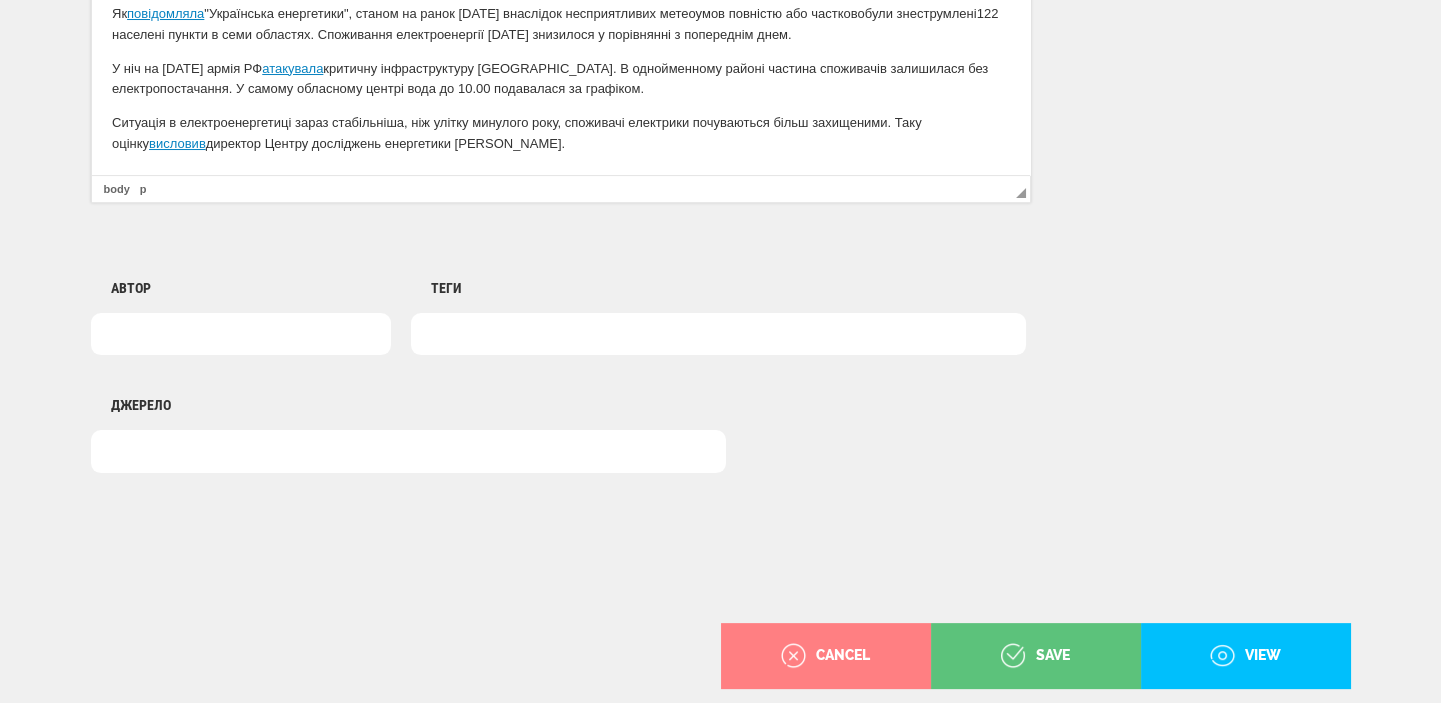 scroll, scrollTop: 1484, scrollLeft: 0, axis: vertical 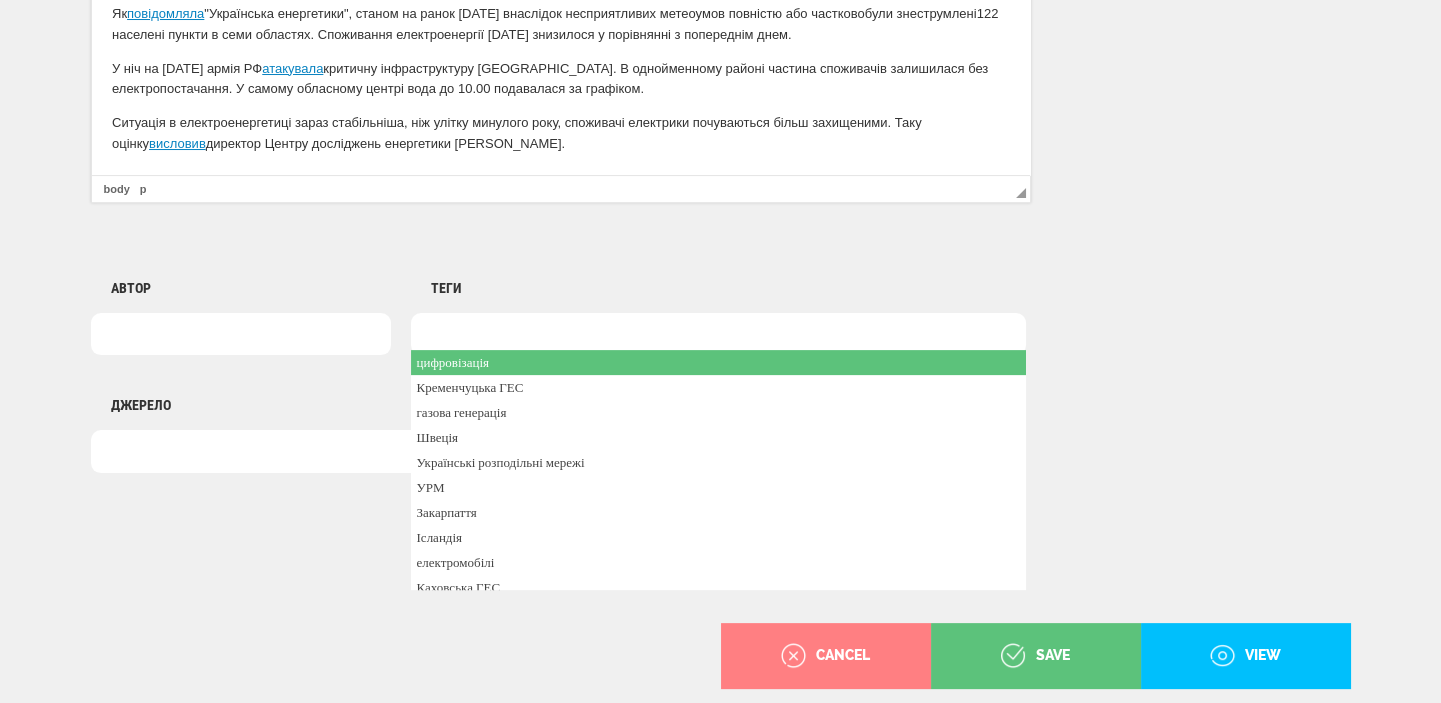 click at bounding box center (718, 334) 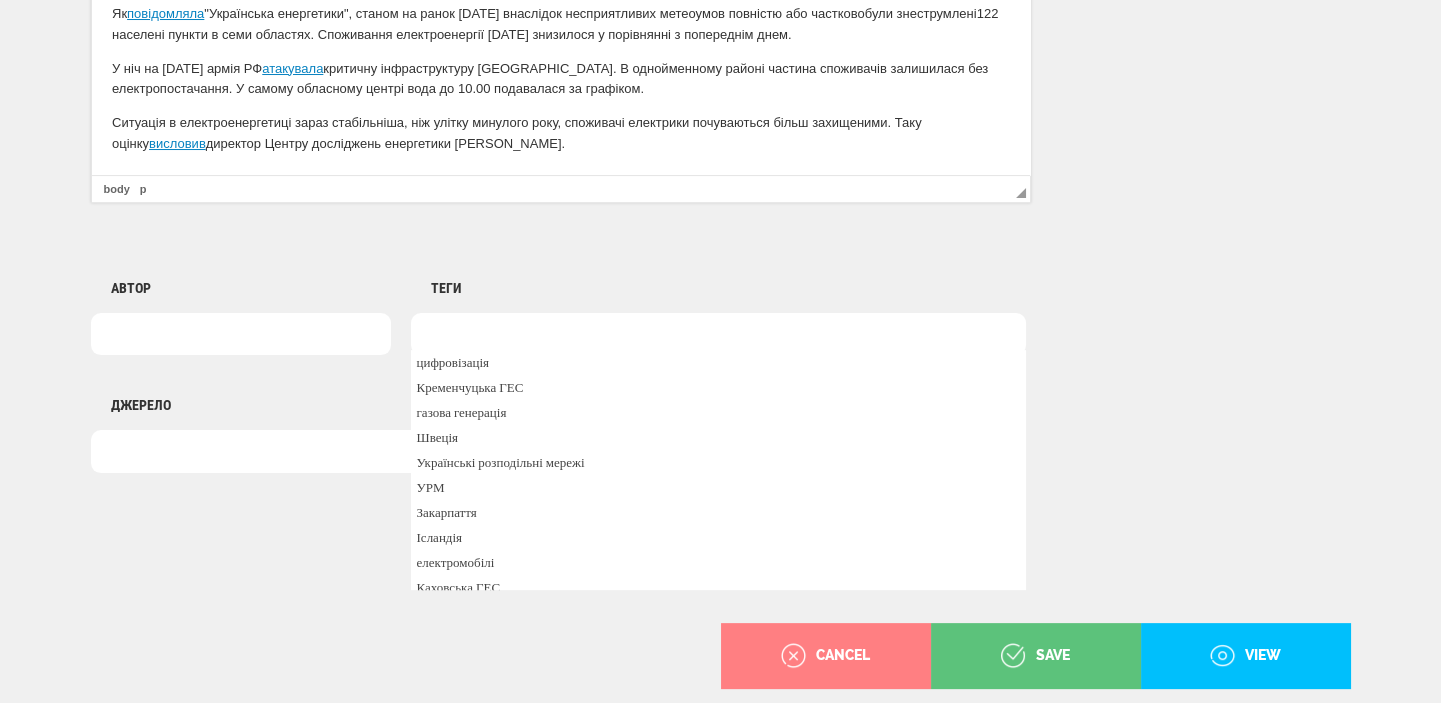 click at bounding box center [718, 334] 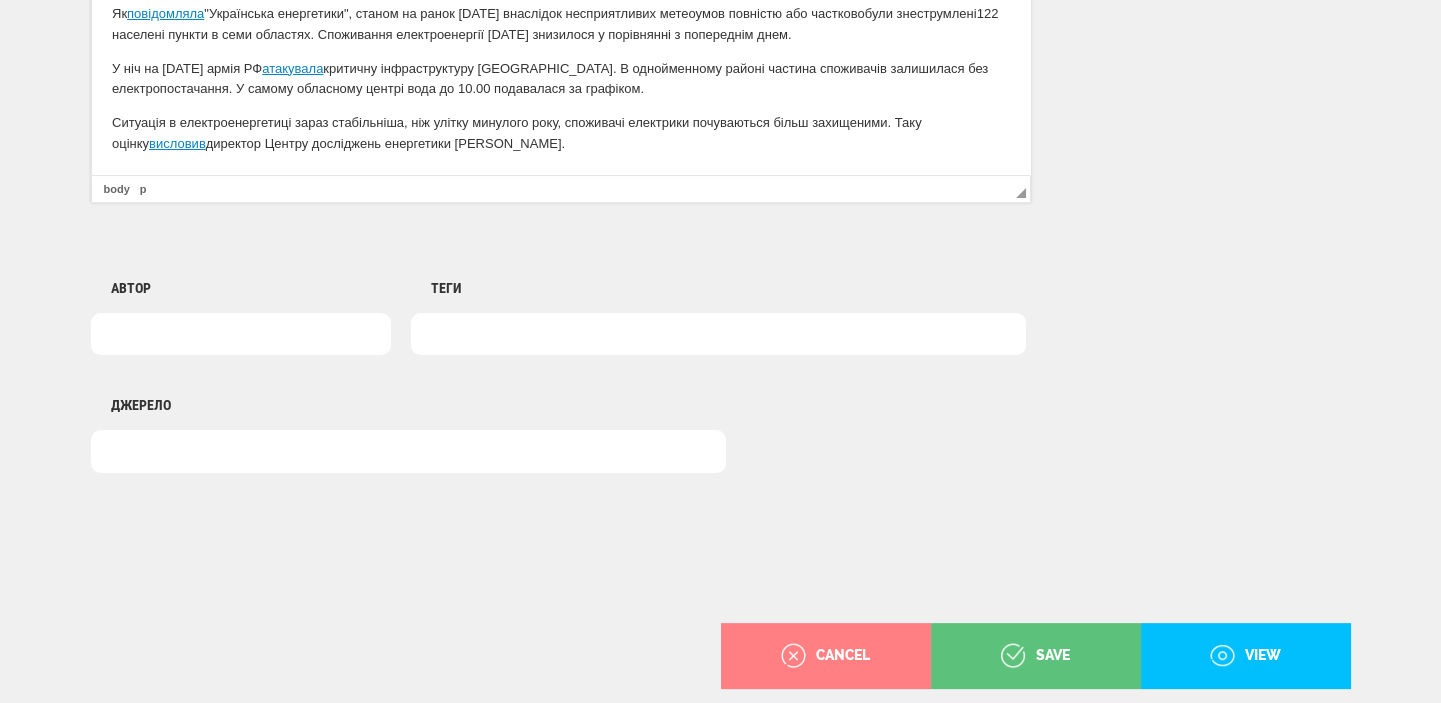 click at bounding box center [718, 334] 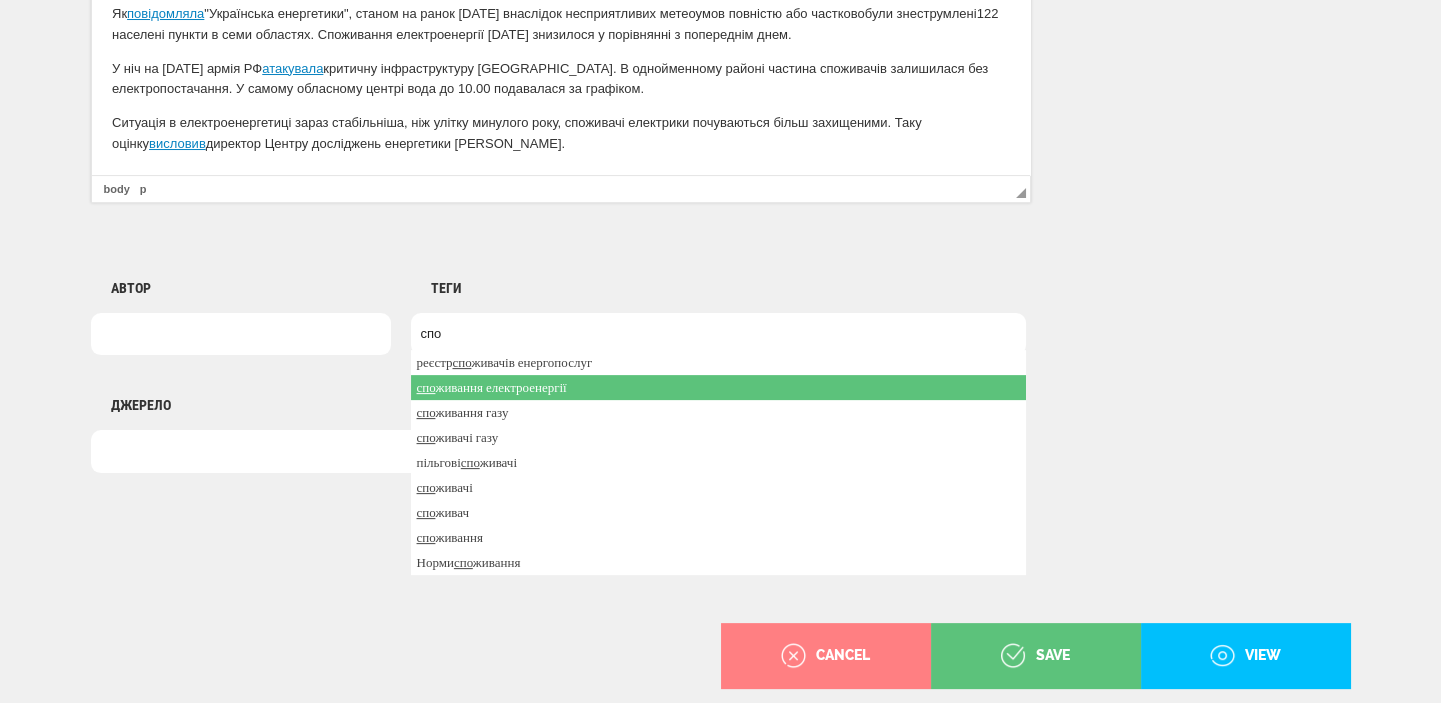 type on "спо" 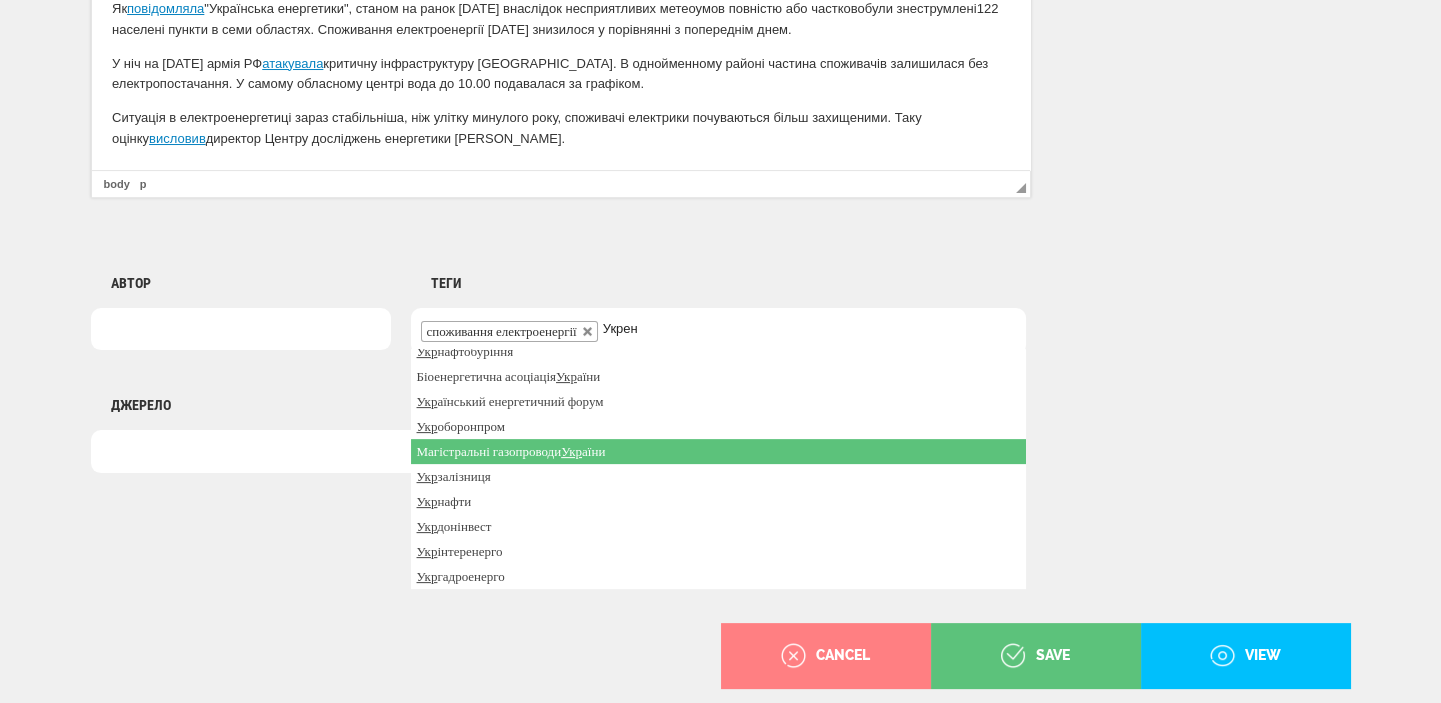 scroll, scrollTop: 0, scrollLeft: 0, axis: both 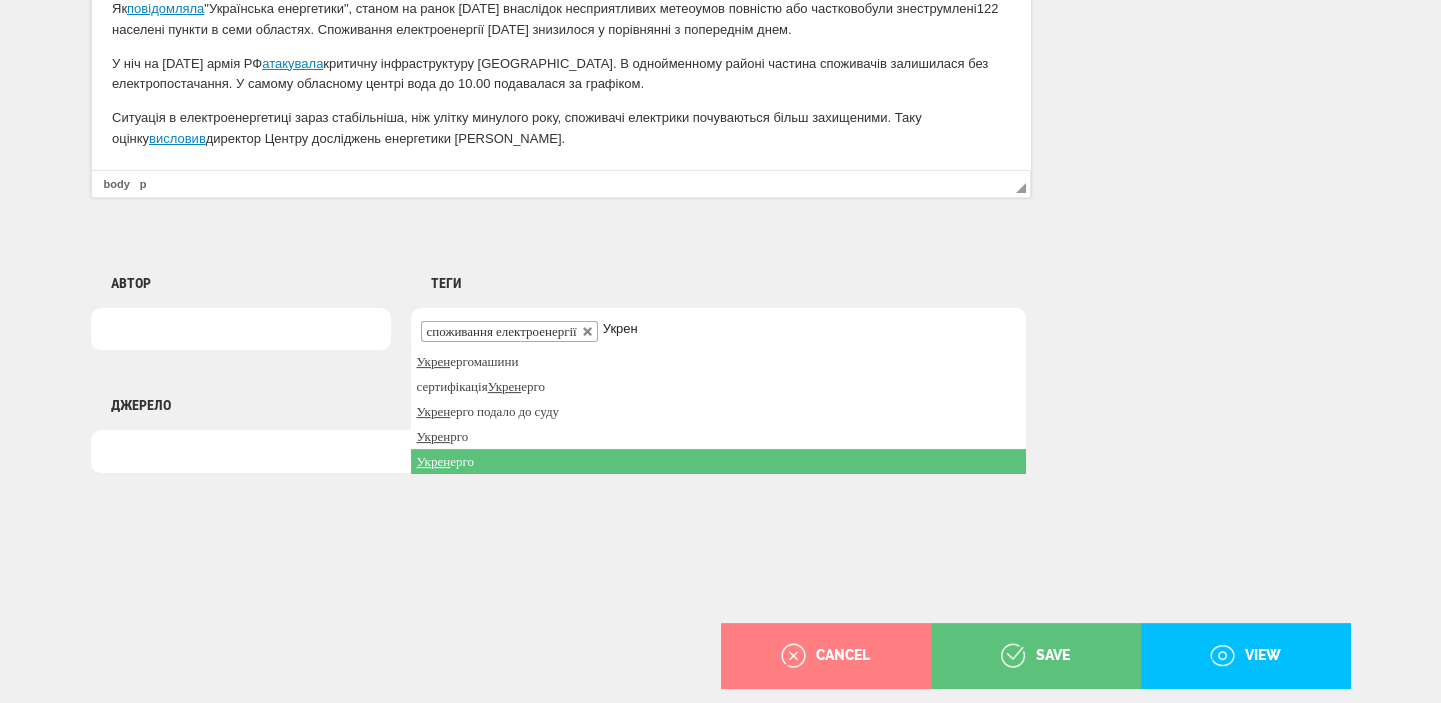 type on "Укрен" 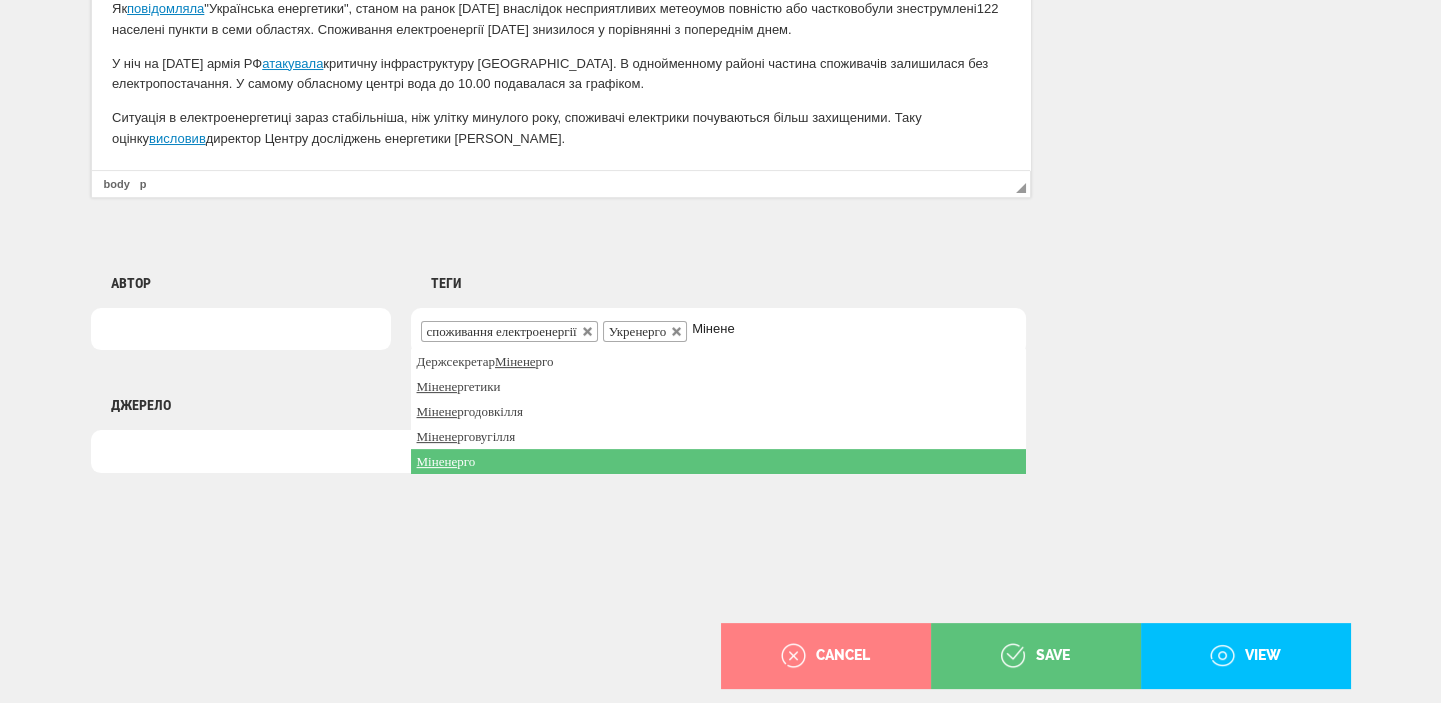 type on "Мінене" 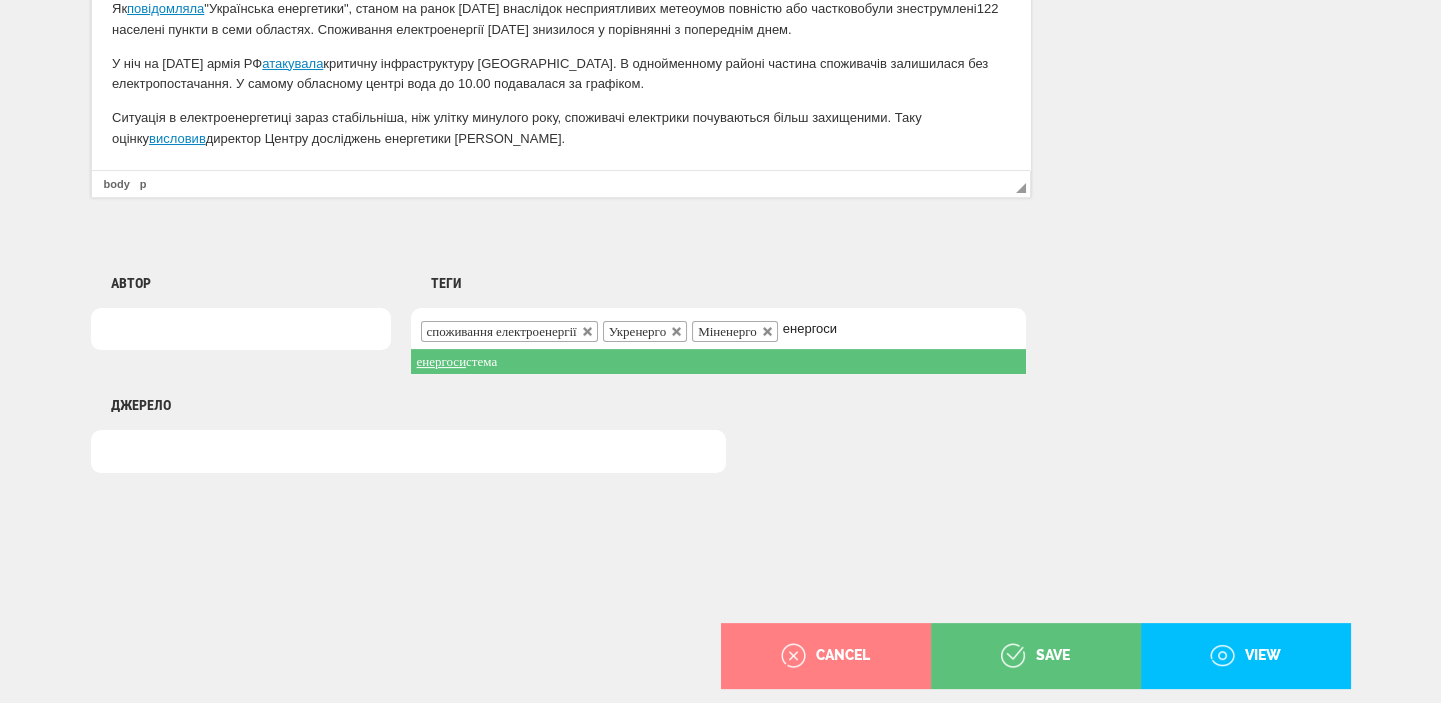 type on "енергоси" 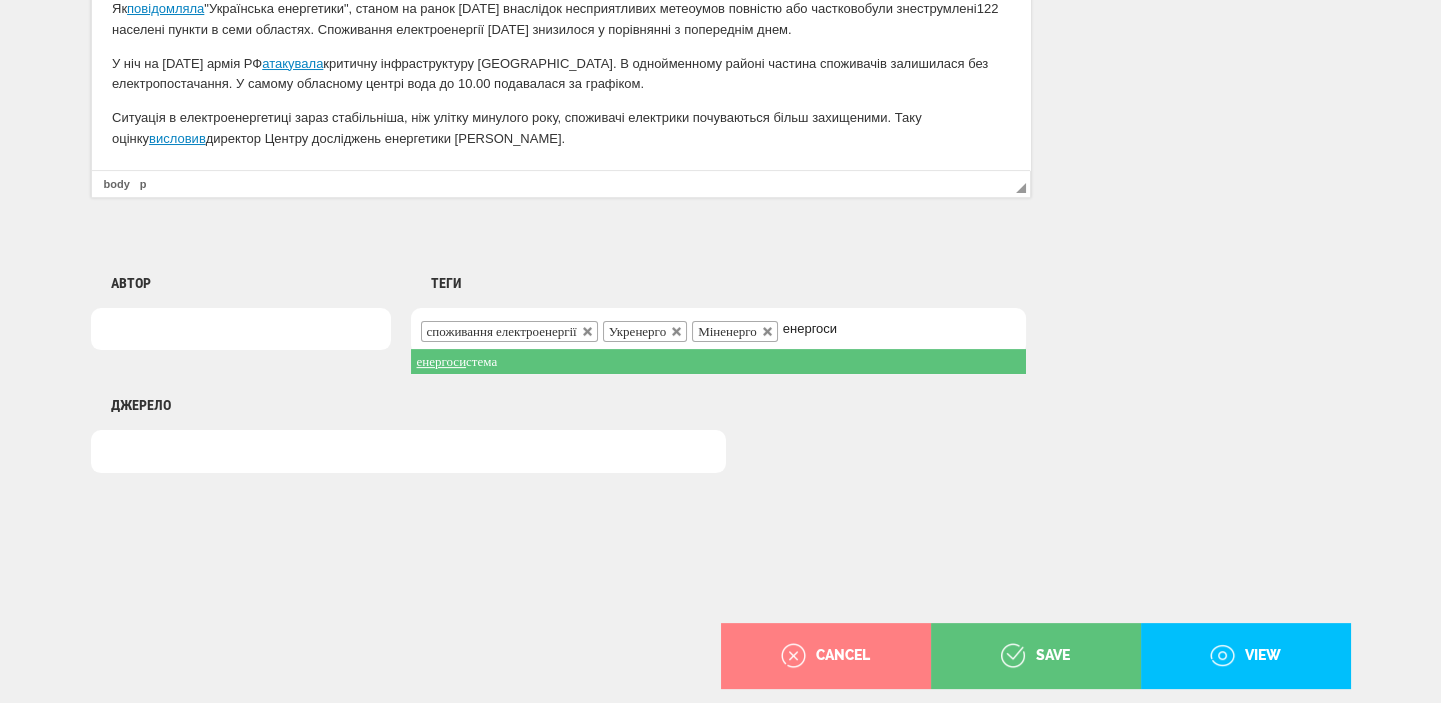 click on "енергоси стема" at bounding box center [718, 361] 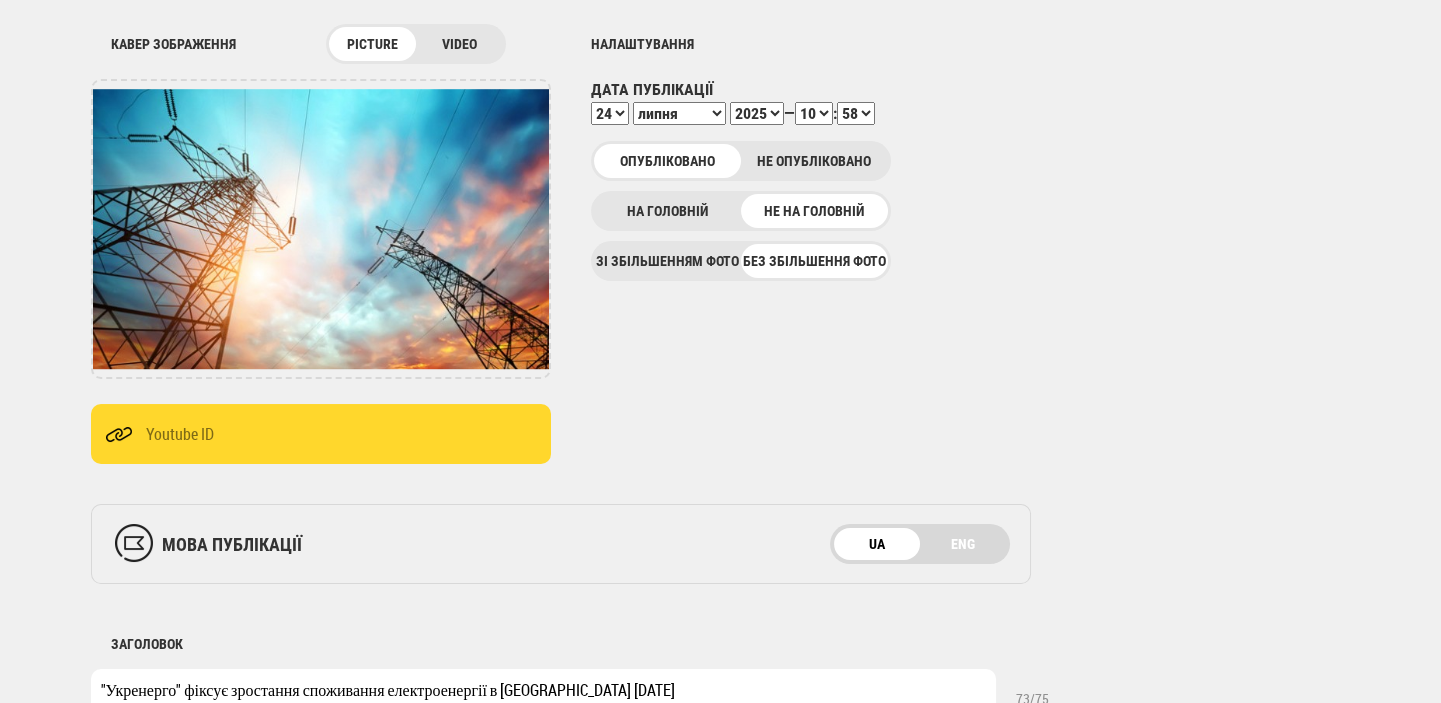 scroll, scrollTop: 211, scrollLeft: 0, axis: vertical 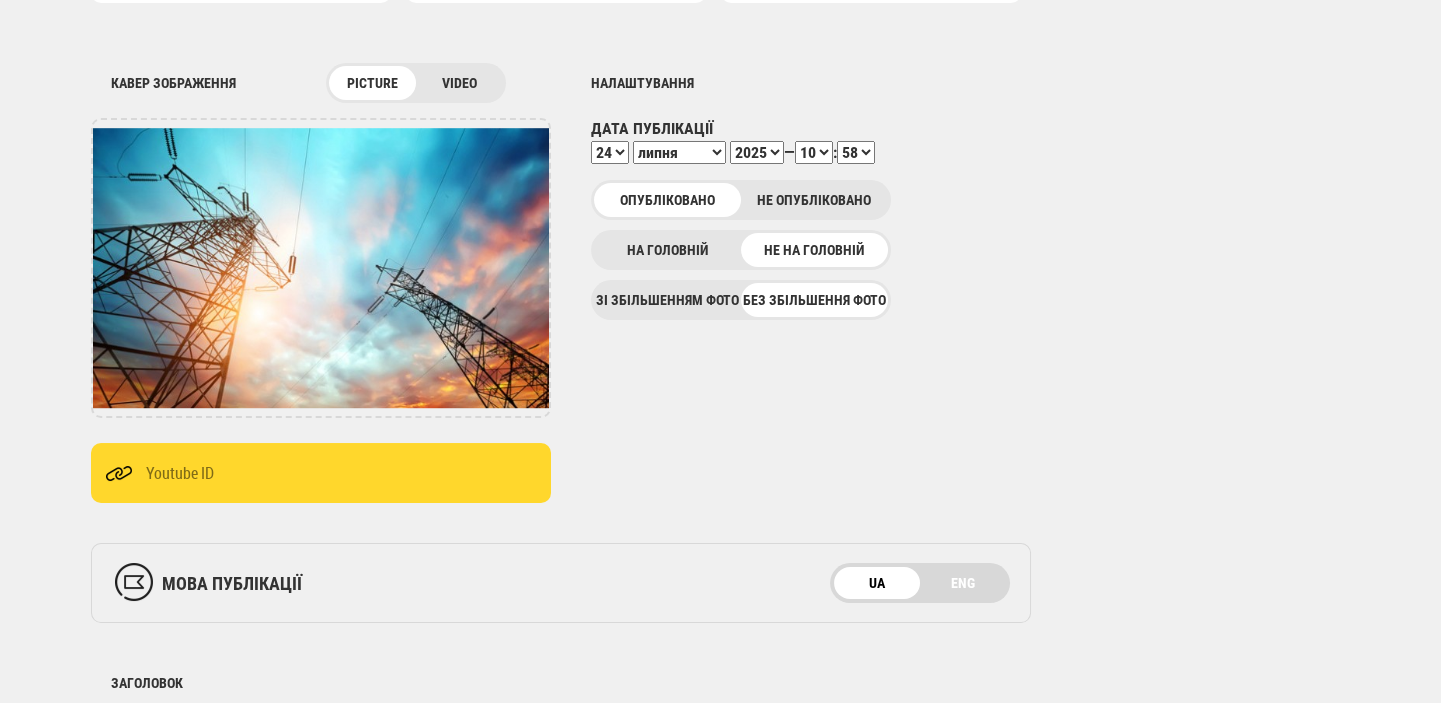 click on "00
01
02
03
04
05
06
07
08
09
10
11
12
13
14
15
16
17
18
19
20
21
22
23" at bounding box center [814, 152] 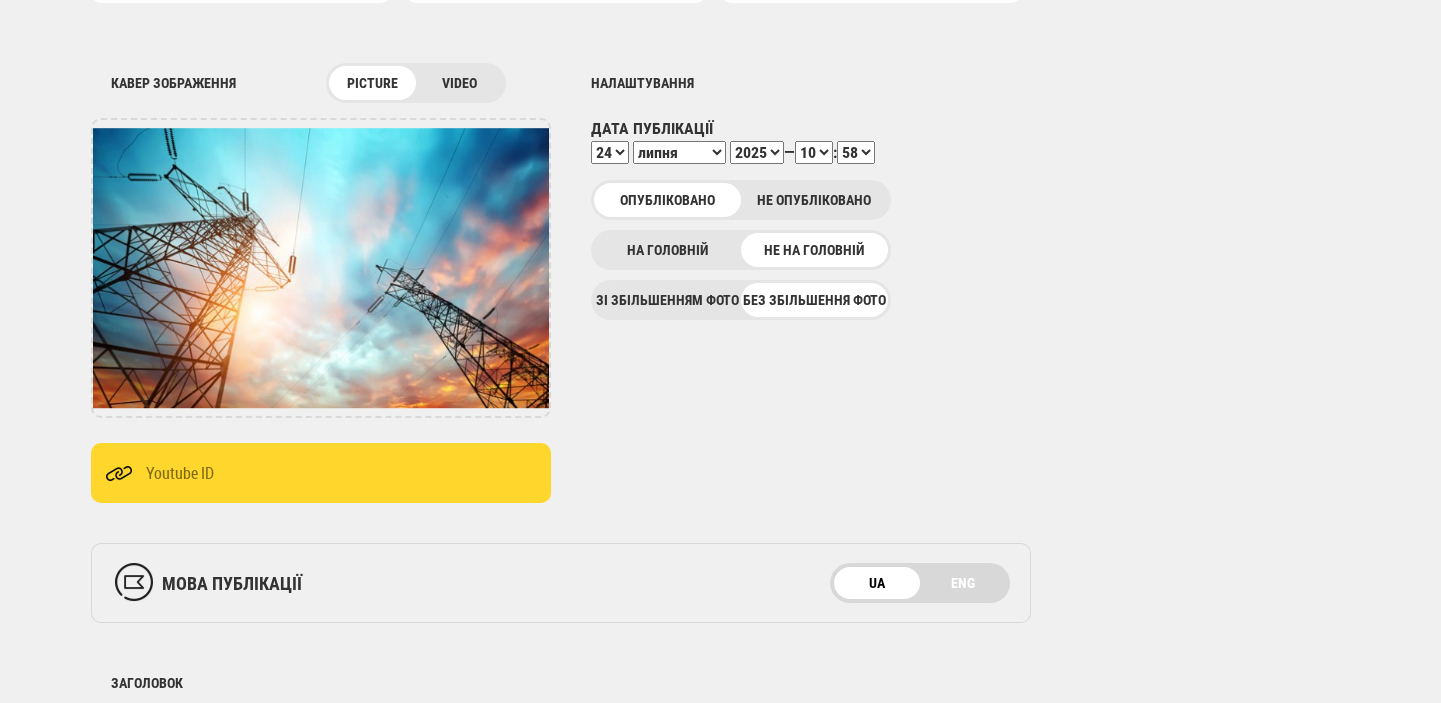 select on "11" 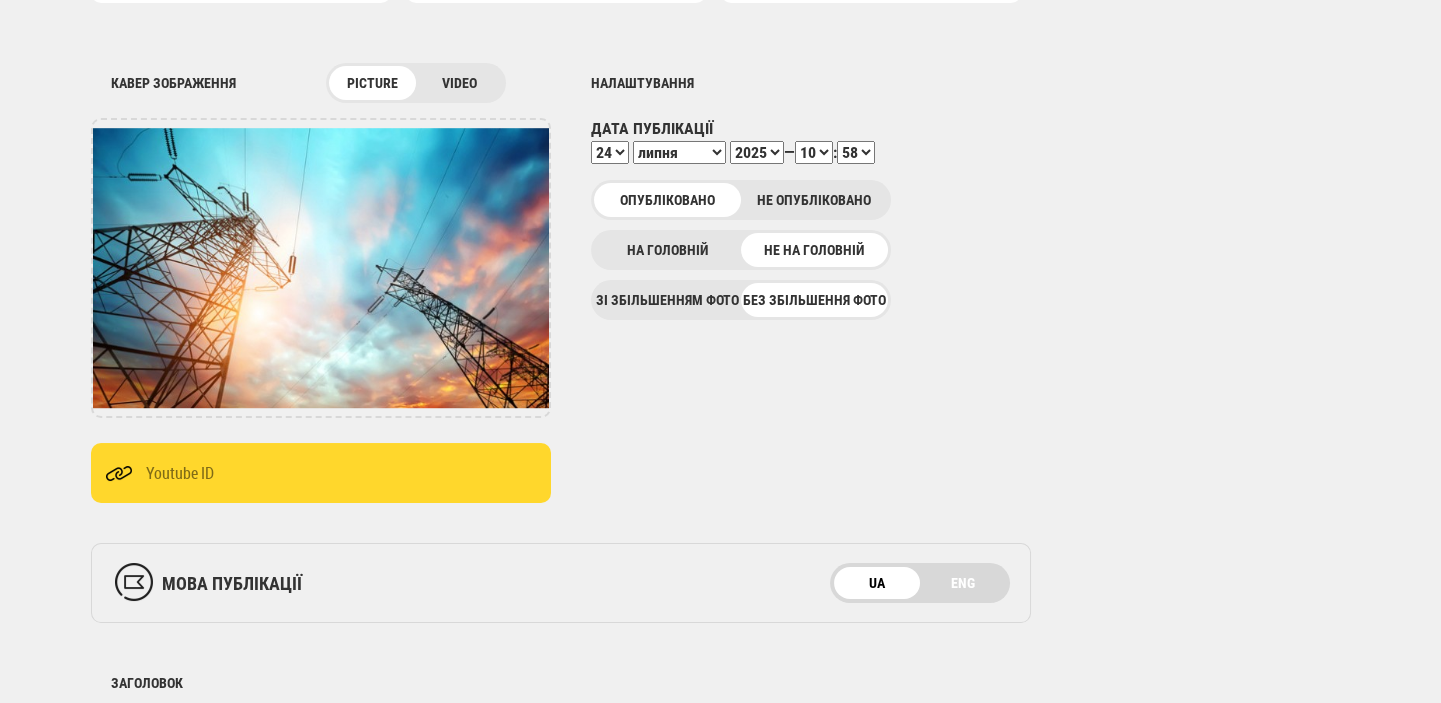 click on "00
01
02
03
04
05
06
07
08
09
10
11
12
13
14
15
16
17
18
19
20
21
22
23" at bounding box center (814, 152) 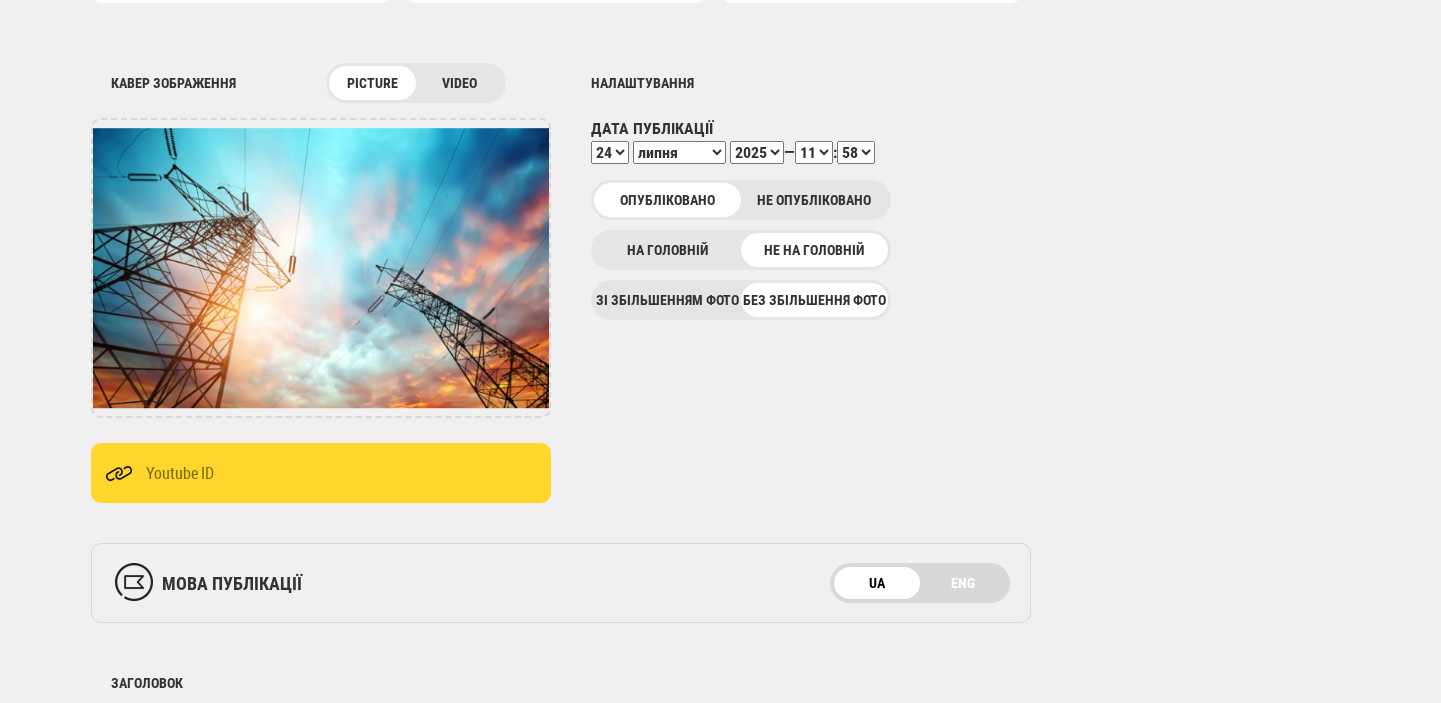 click on "00
01
02
03
04
05
06
07
08
09
10
11
12
13
14
15
16
17
18
19
20
21
22
23
24
25
26
27
28
29
30
31
32
33
34
35
36
37
38
39
40
41
42
43
44
45
46
47
48
49
50
51
52
53
54
55
56
57
58
59" at bounding box center (856, 152) 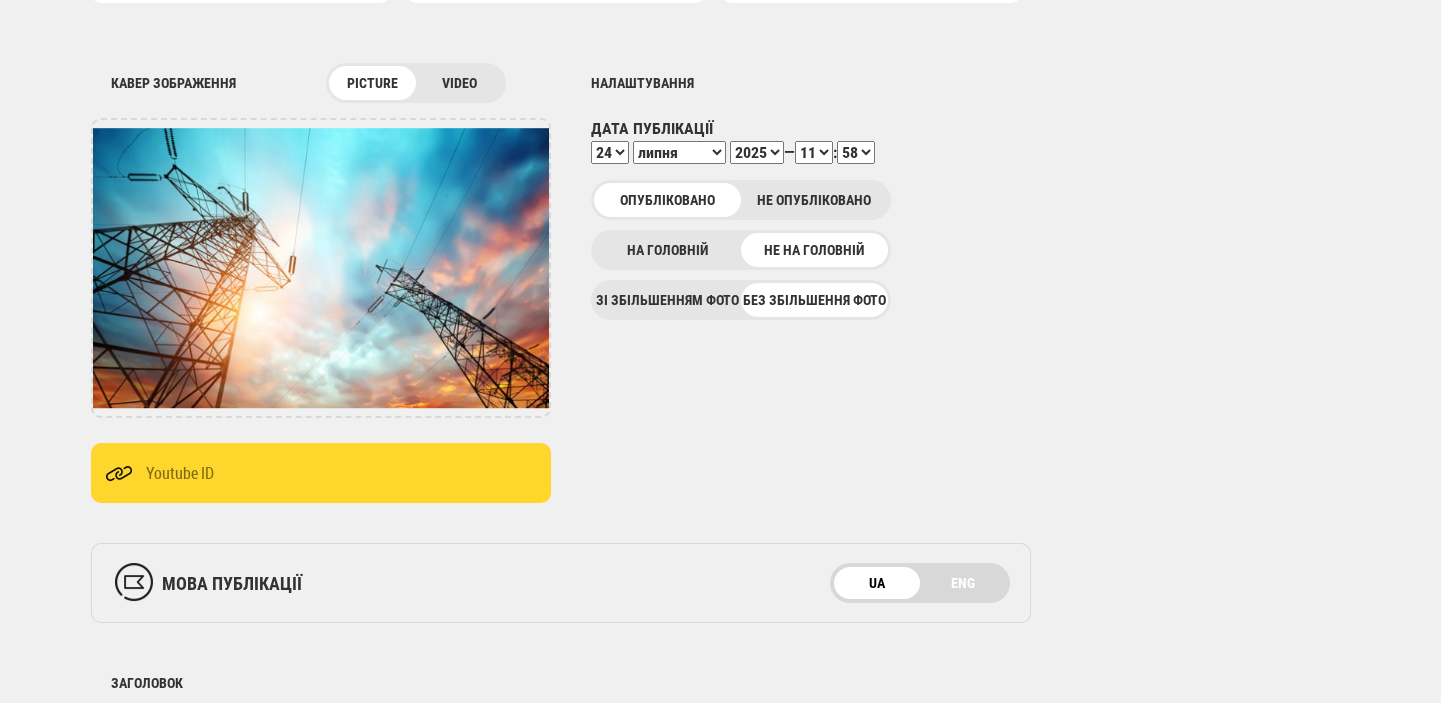 select on "01" 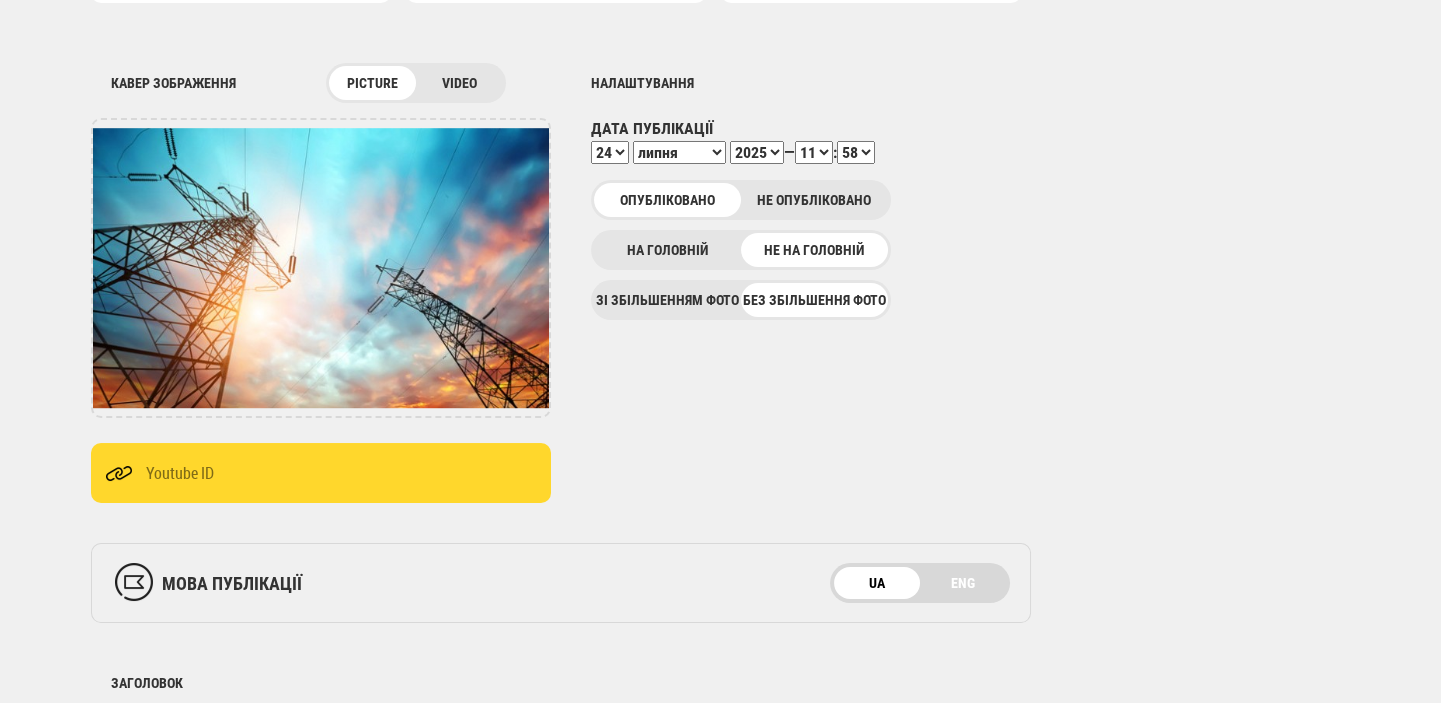 click on "00
01
02
03
04
05
06
07
08
09
10
11
12
13
14
15
16
17
18
19
20
21
22
23
24
25
26
27
28
29
30
31
32
33
34
35
36
37
38
39
40
41
42
43
44
45
46
47
48
49
50
51
52
53
54
55
56
57
58
59" at bounding box center (856, 152) 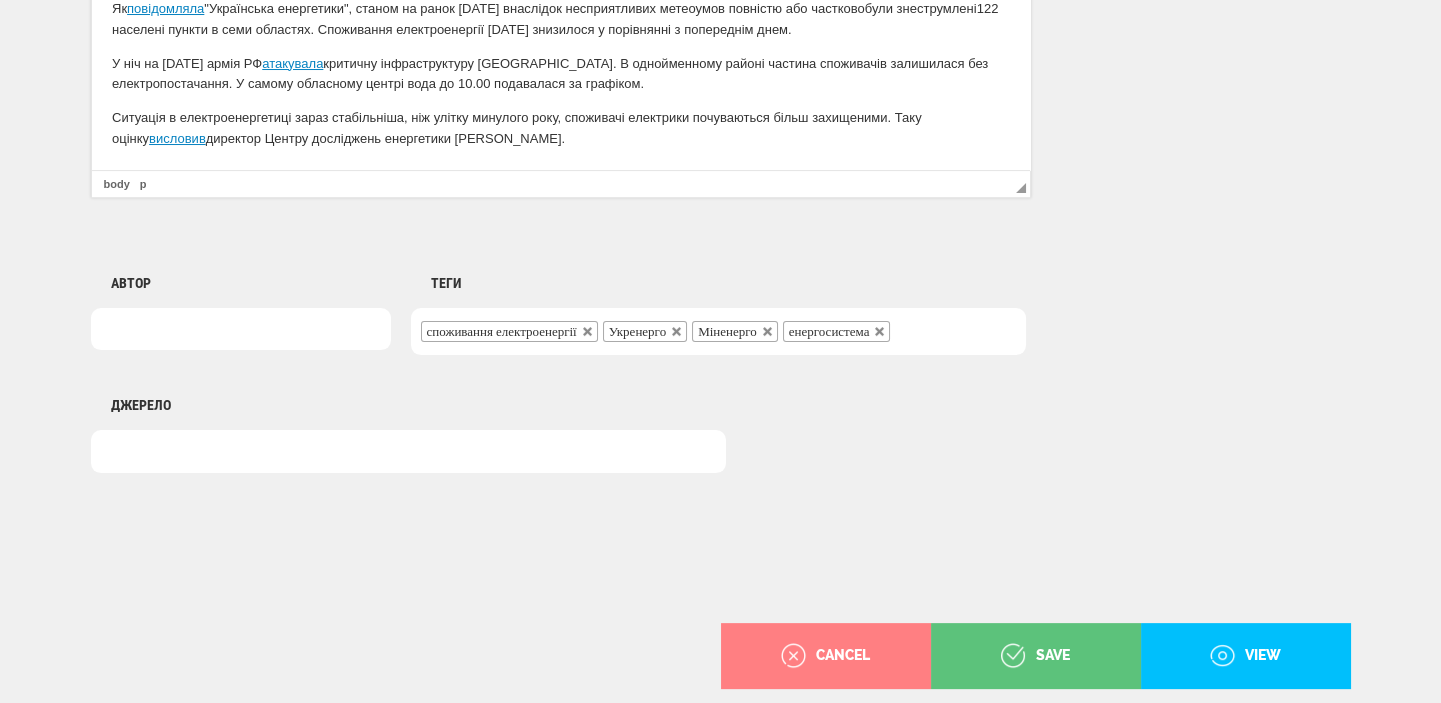 scroll, scrollTop: 1498, scrollLeft: 0, axis: vertical 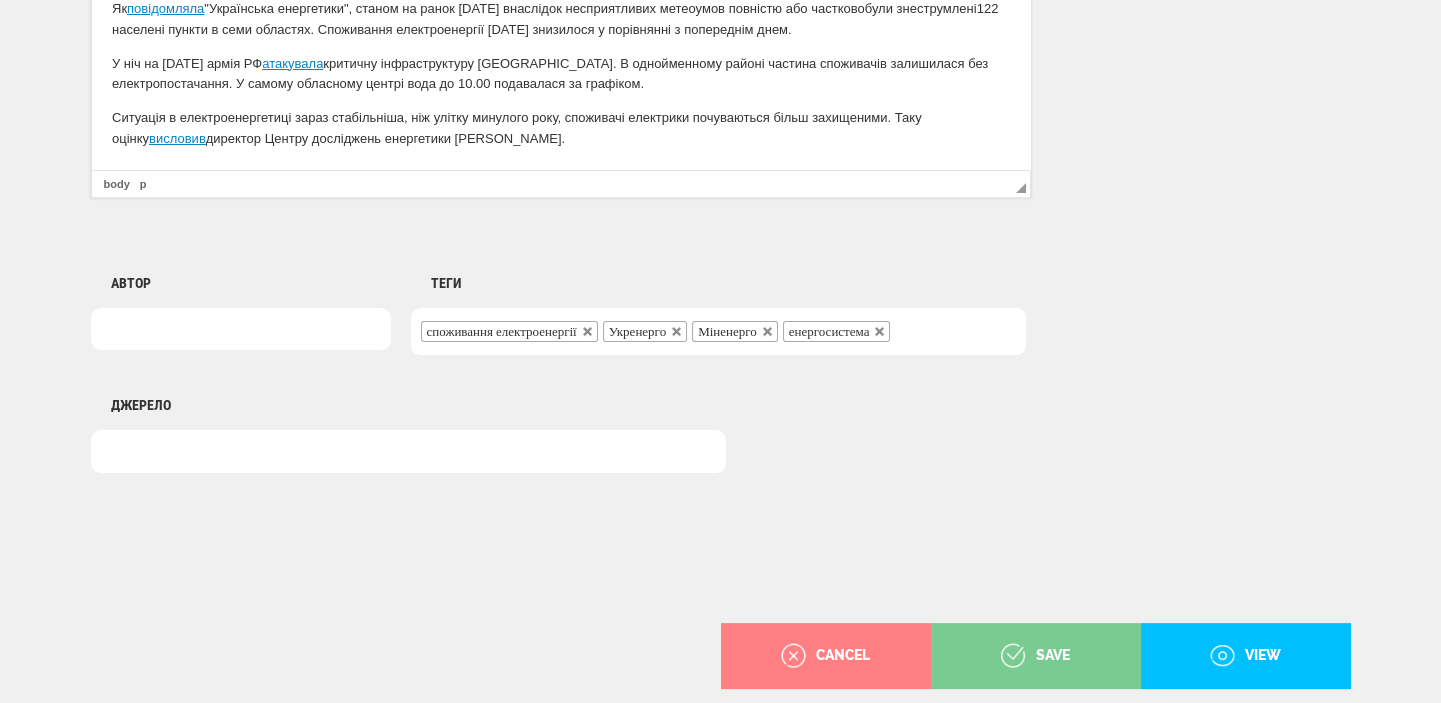 click on "save" at bounding box center (1035, 656) 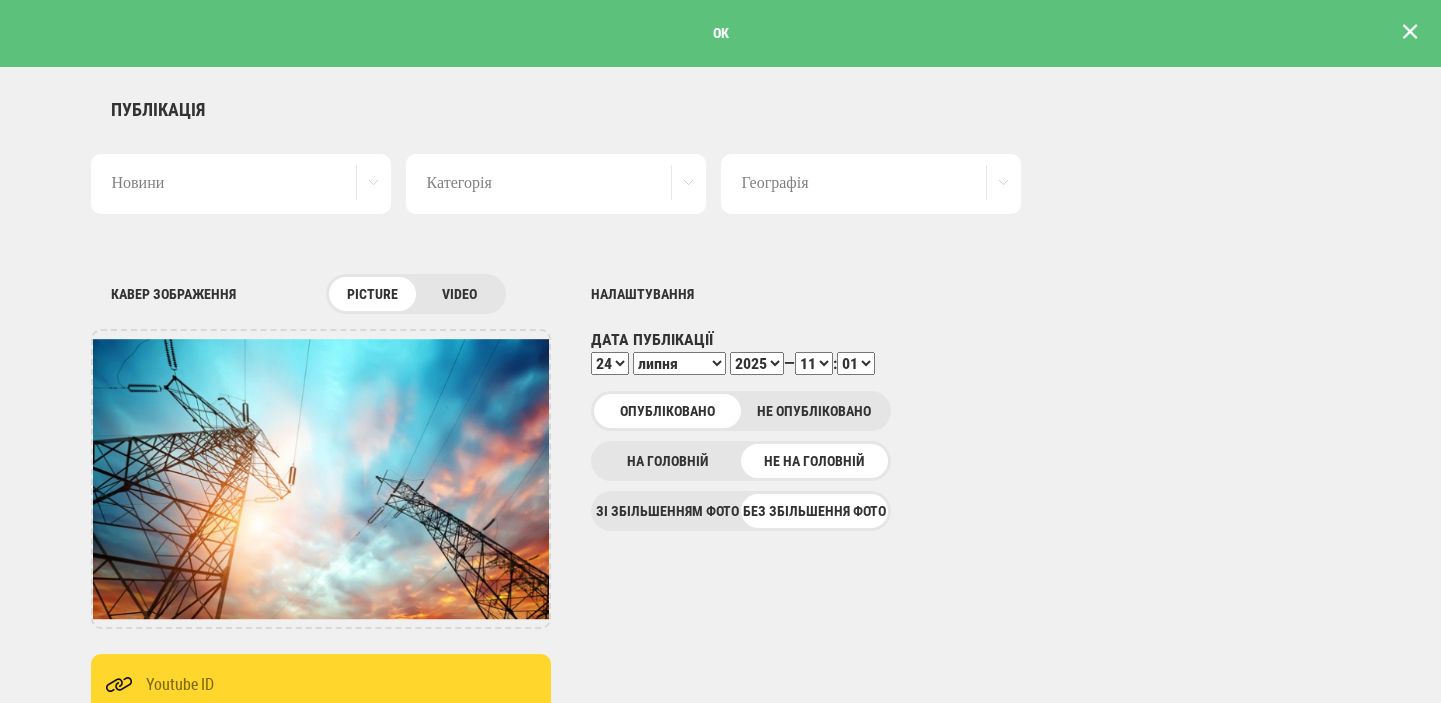 scroll, scrollTop: 0, scrollLeft: 0, axis: both 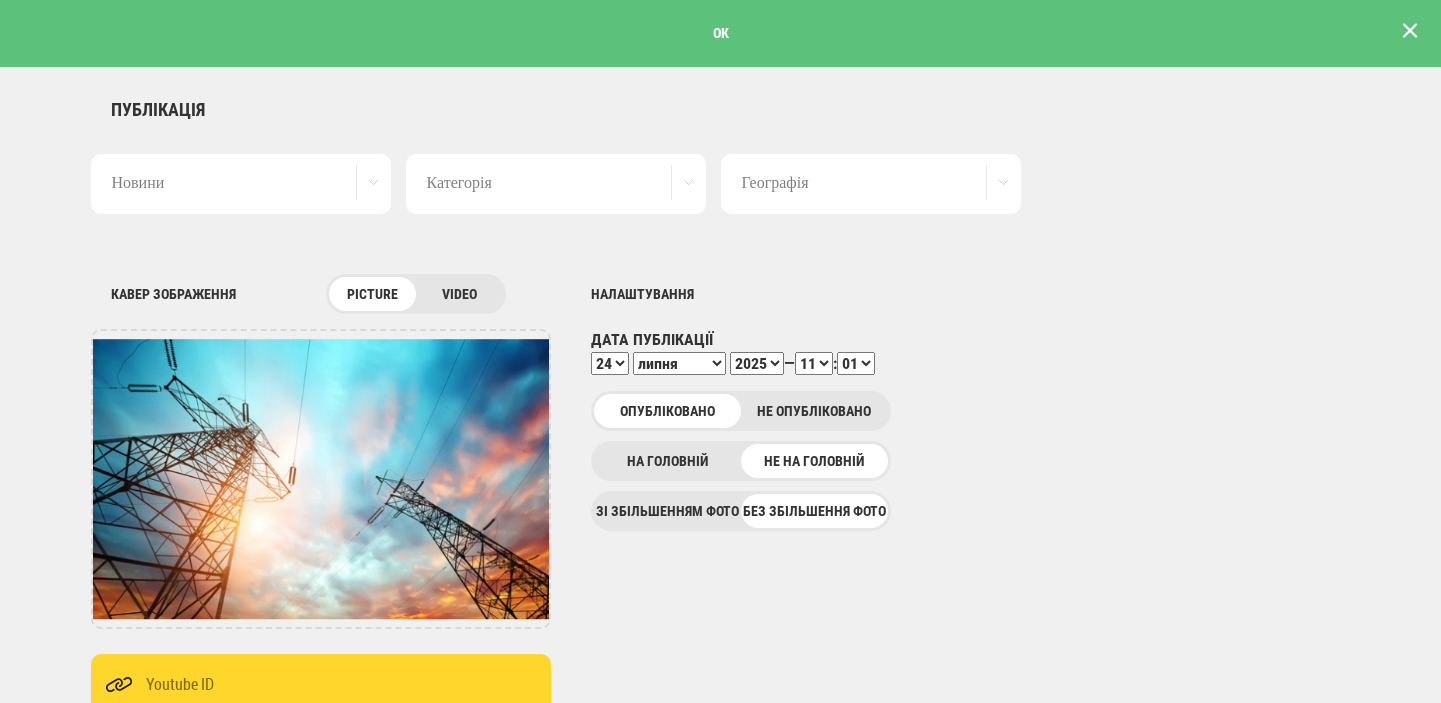 click at bounding box center [1410, 31] 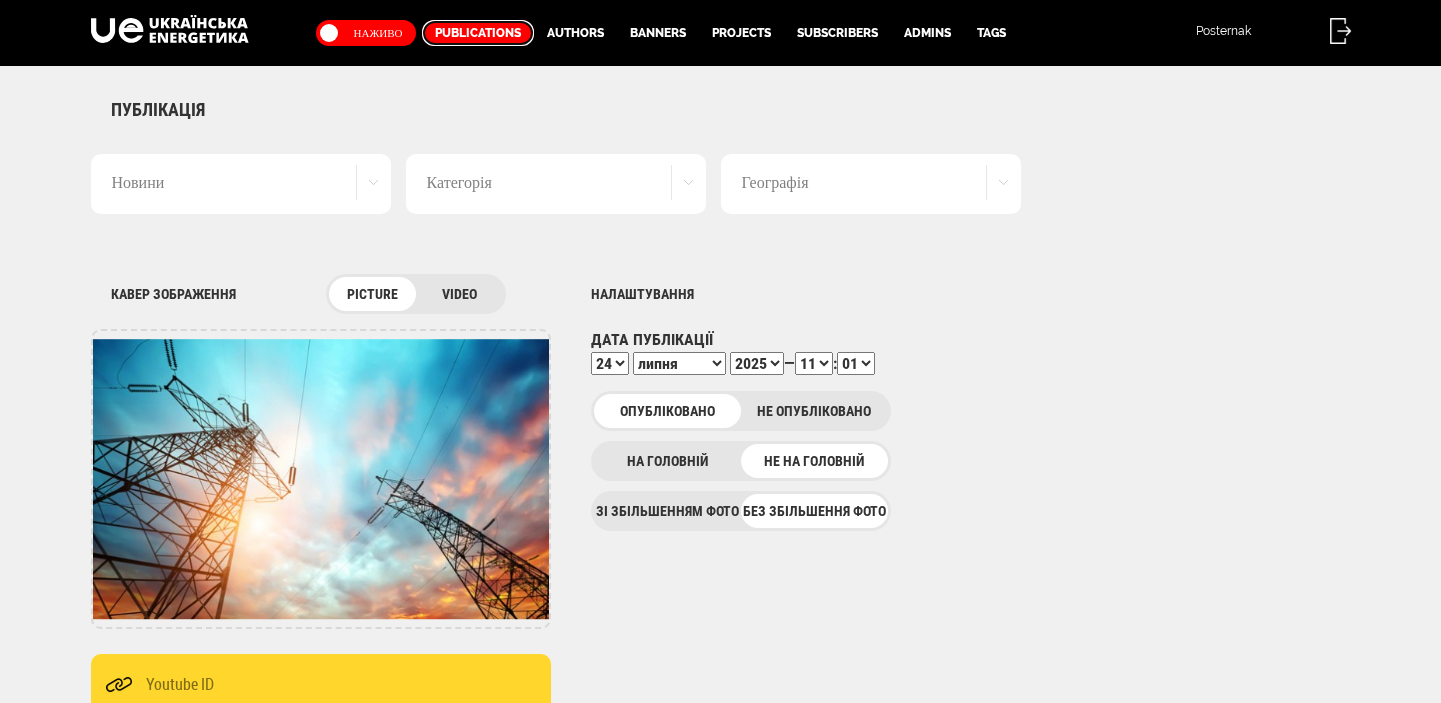 click on "Publications" at bounding box center [478, 33] 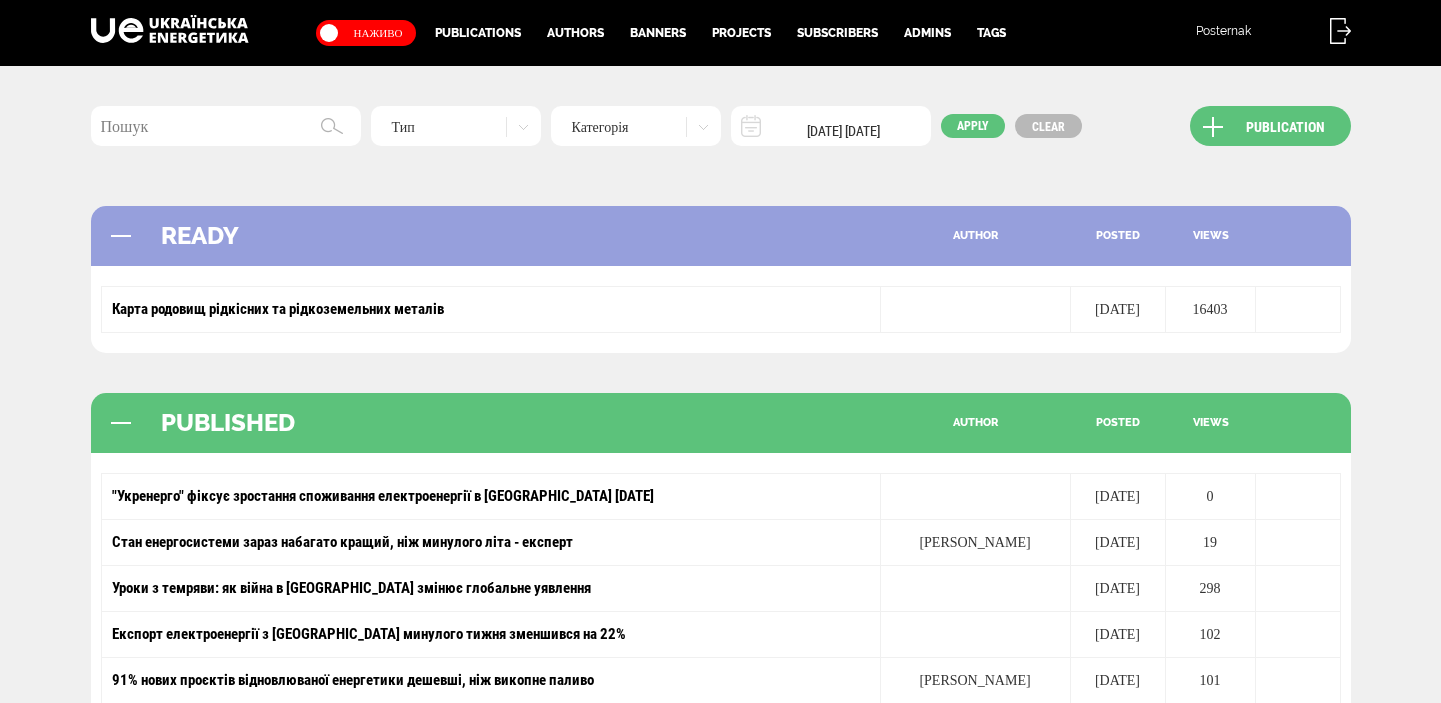 scroll, scrollTop: 0, scrollLeft: 0, axis: both 